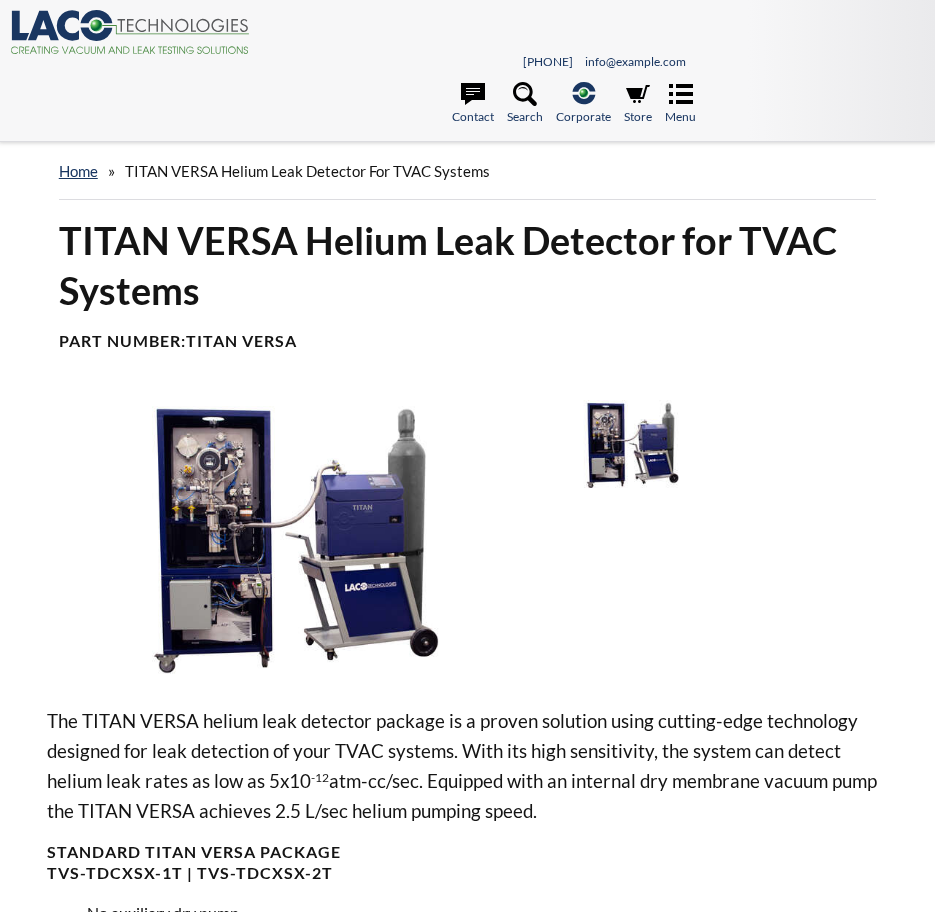 scroll, scrollTop: 0, scrollLeft: 0, axis: both 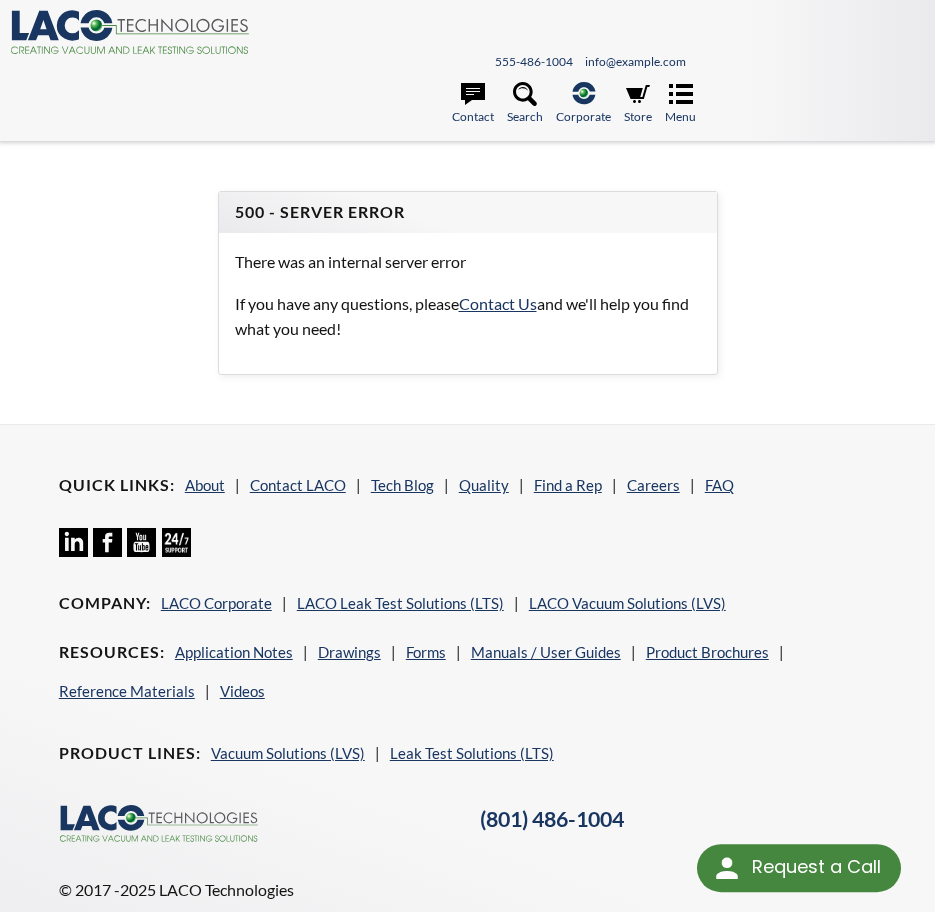select 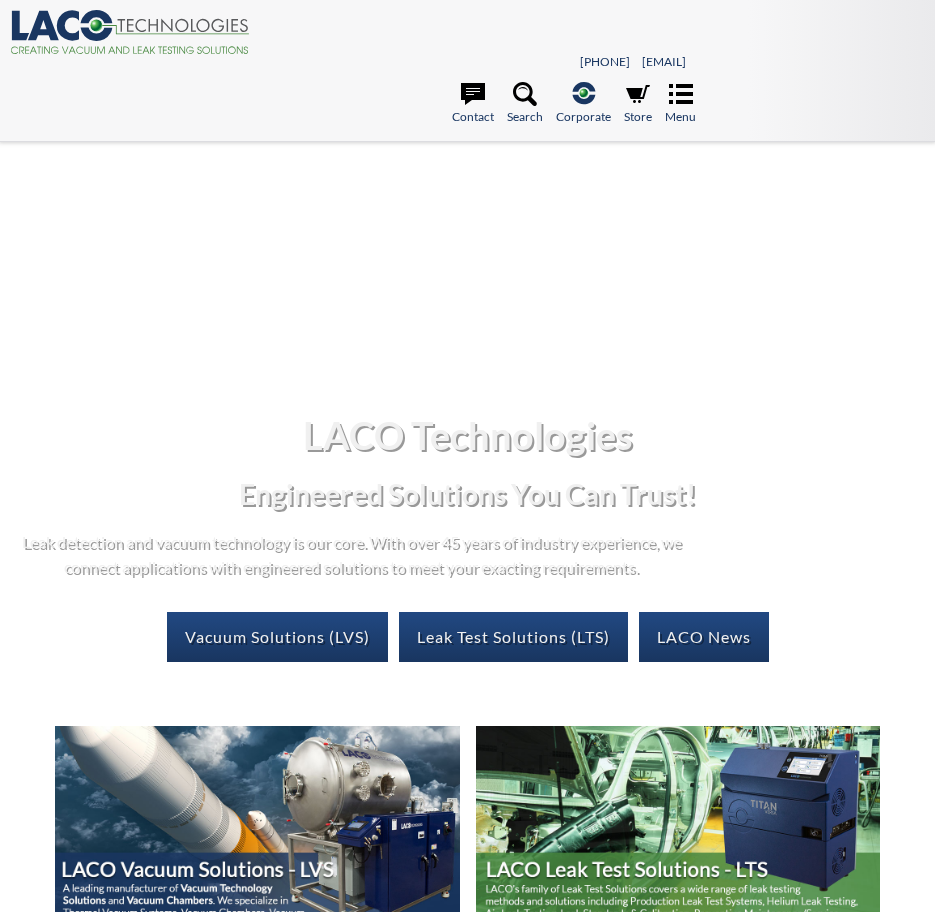 scroll, scrollTop: 0, scrollLeft: 0, axis: both 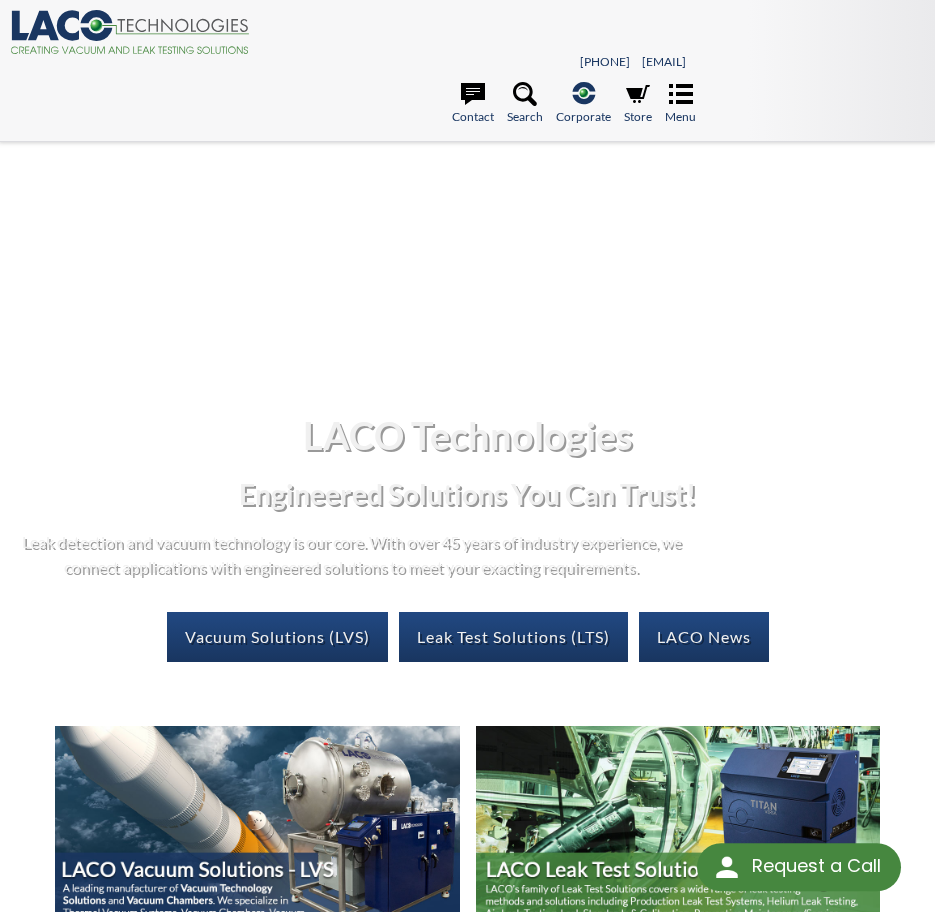 select 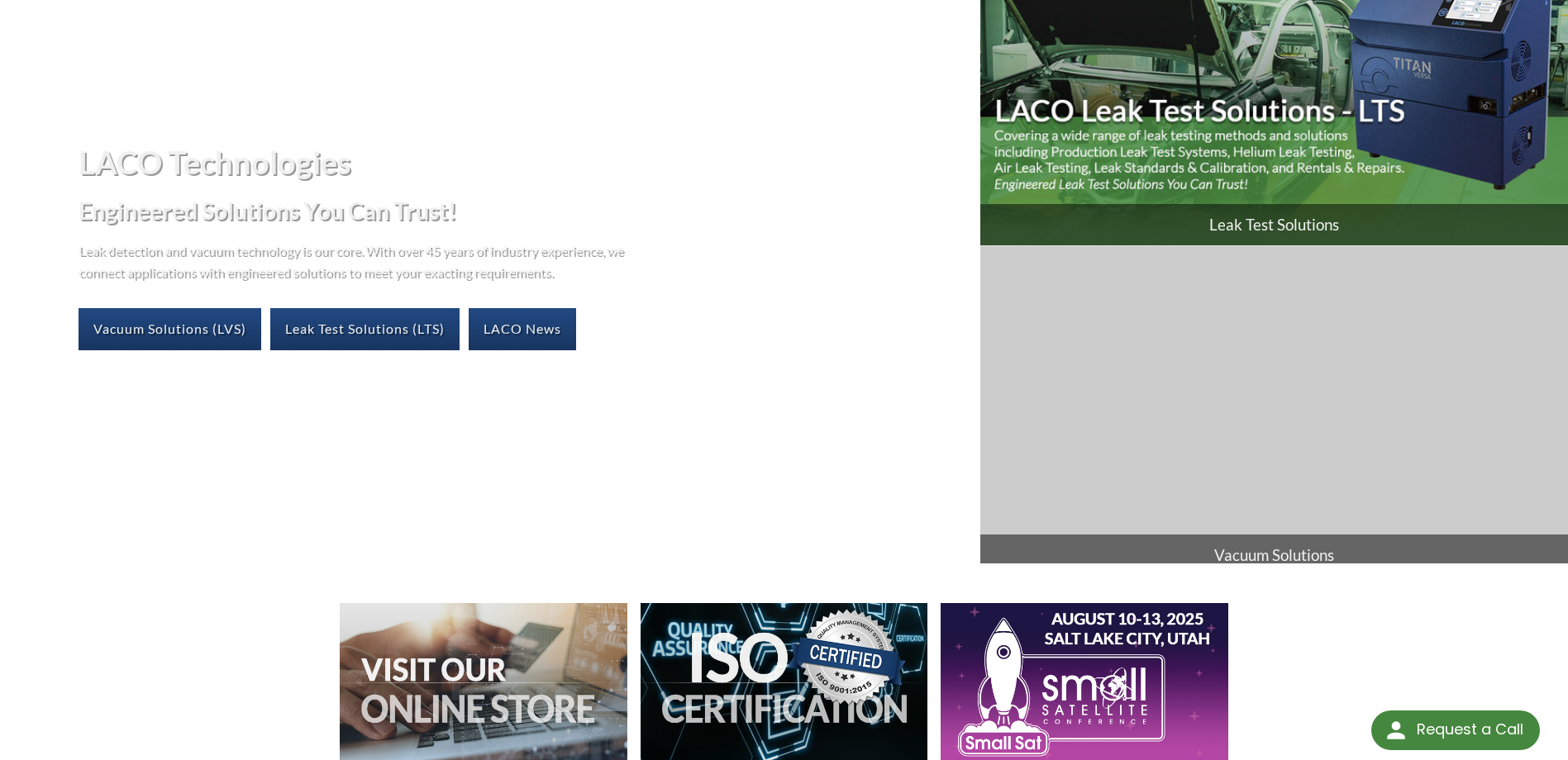 scroll, scrollTop: 0, scrollLeft: 0, axis: both 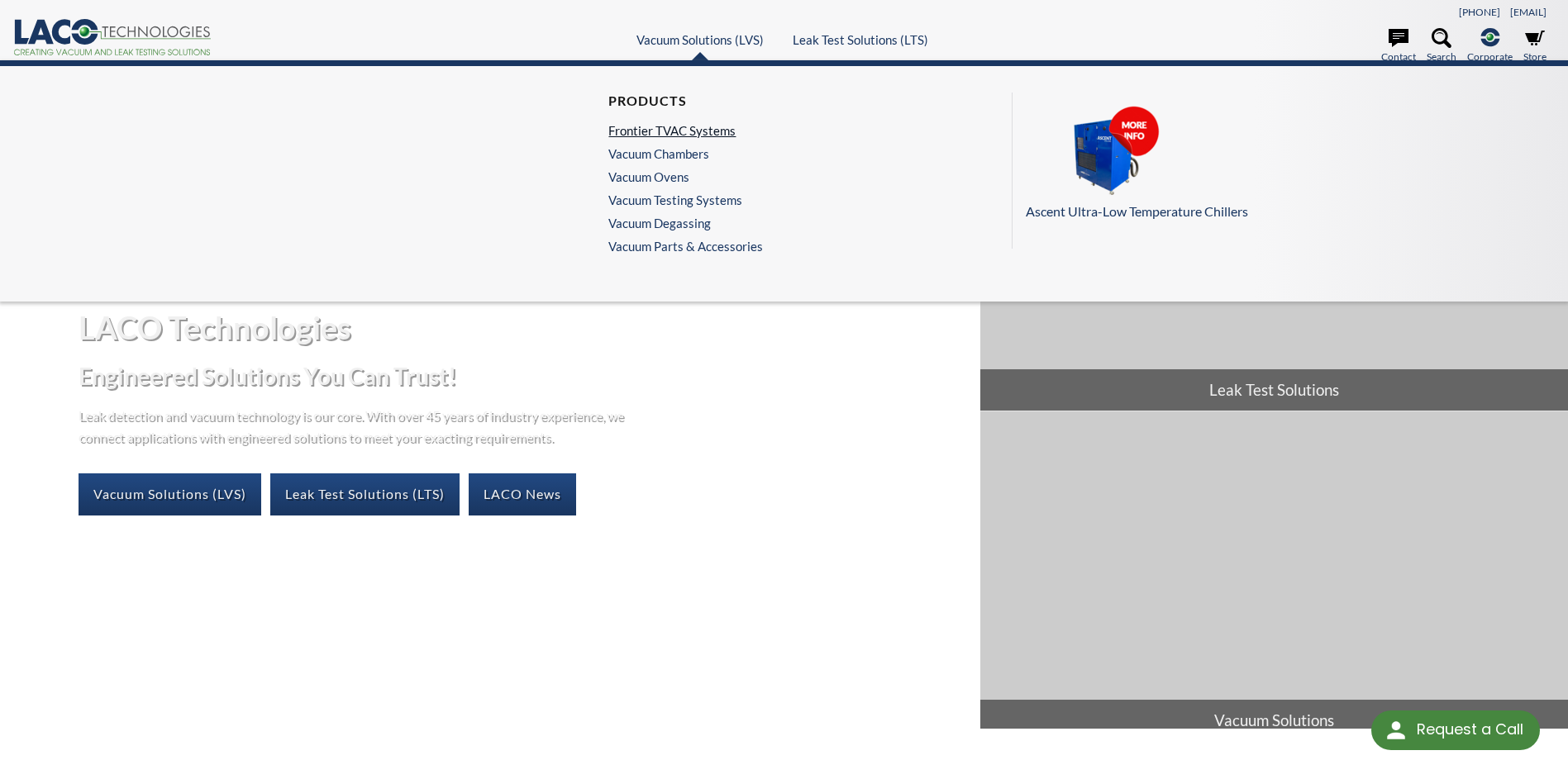 click on "Frontier TVAC Systems" at bounding box center [681, 131] 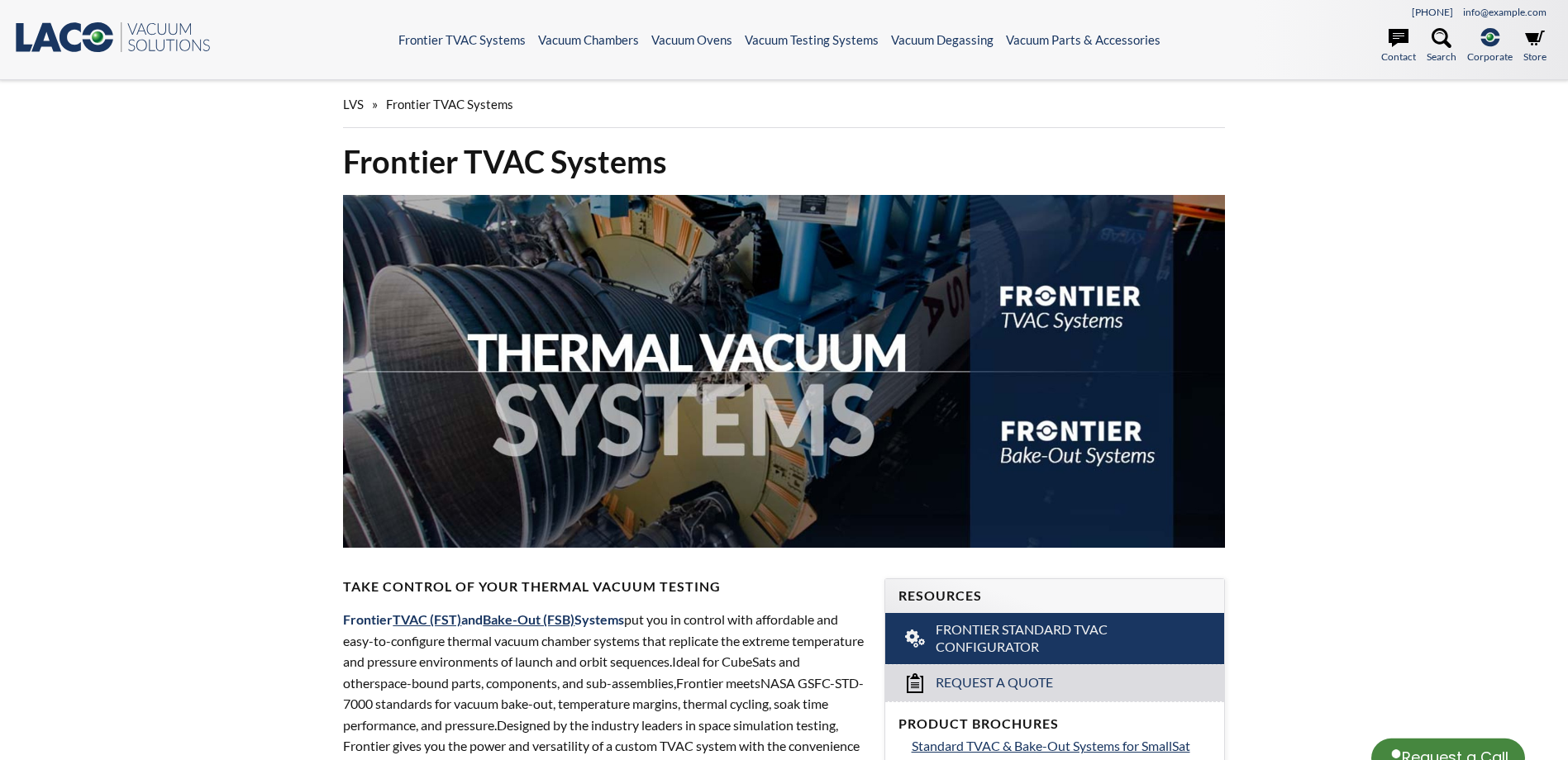 scroll, scrollTop: 0, scrollLeft: 0, axis: both 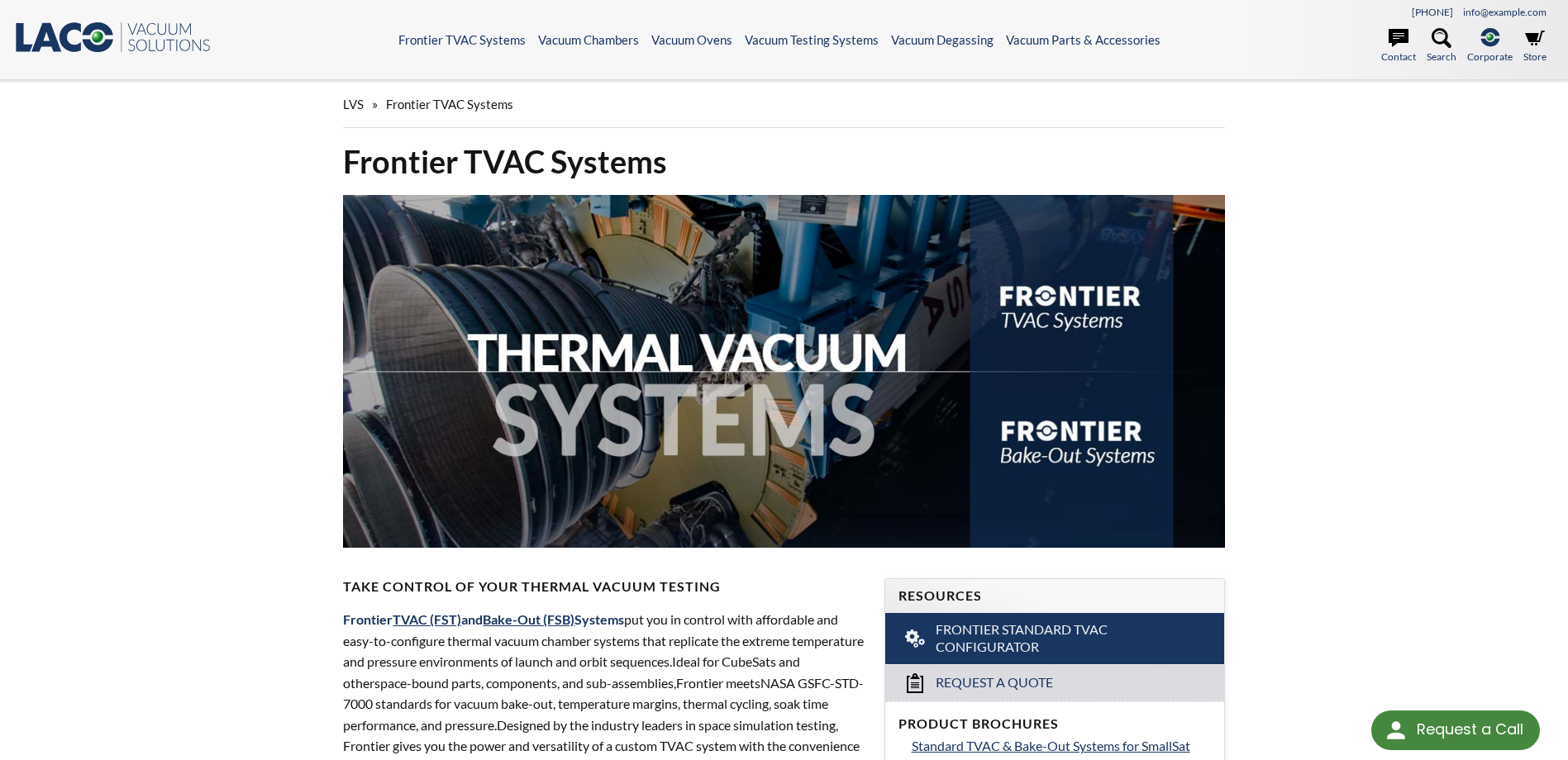 select 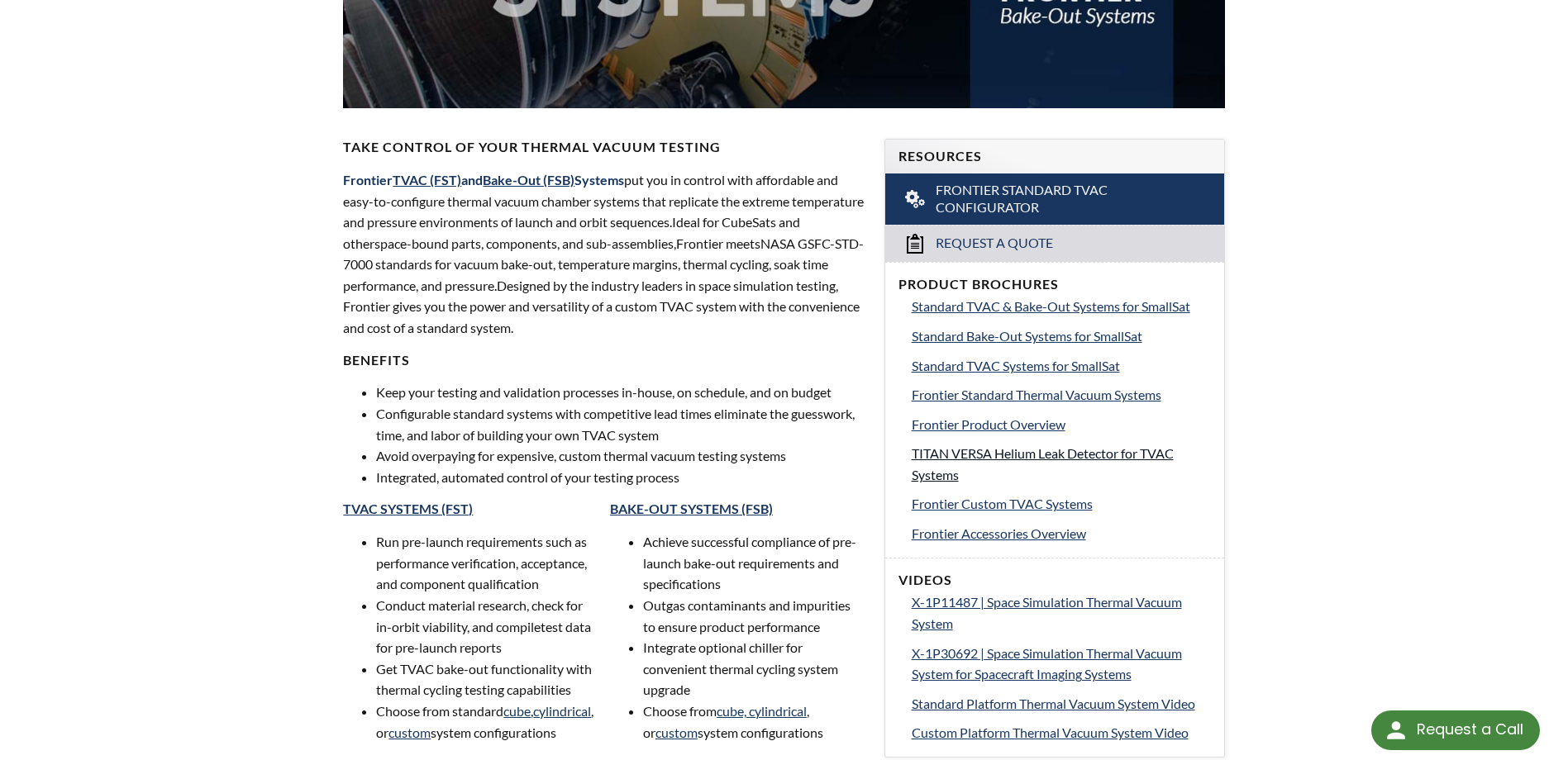 scroll, scrollTop: 496, scrollLeft: 0, axis: vertical 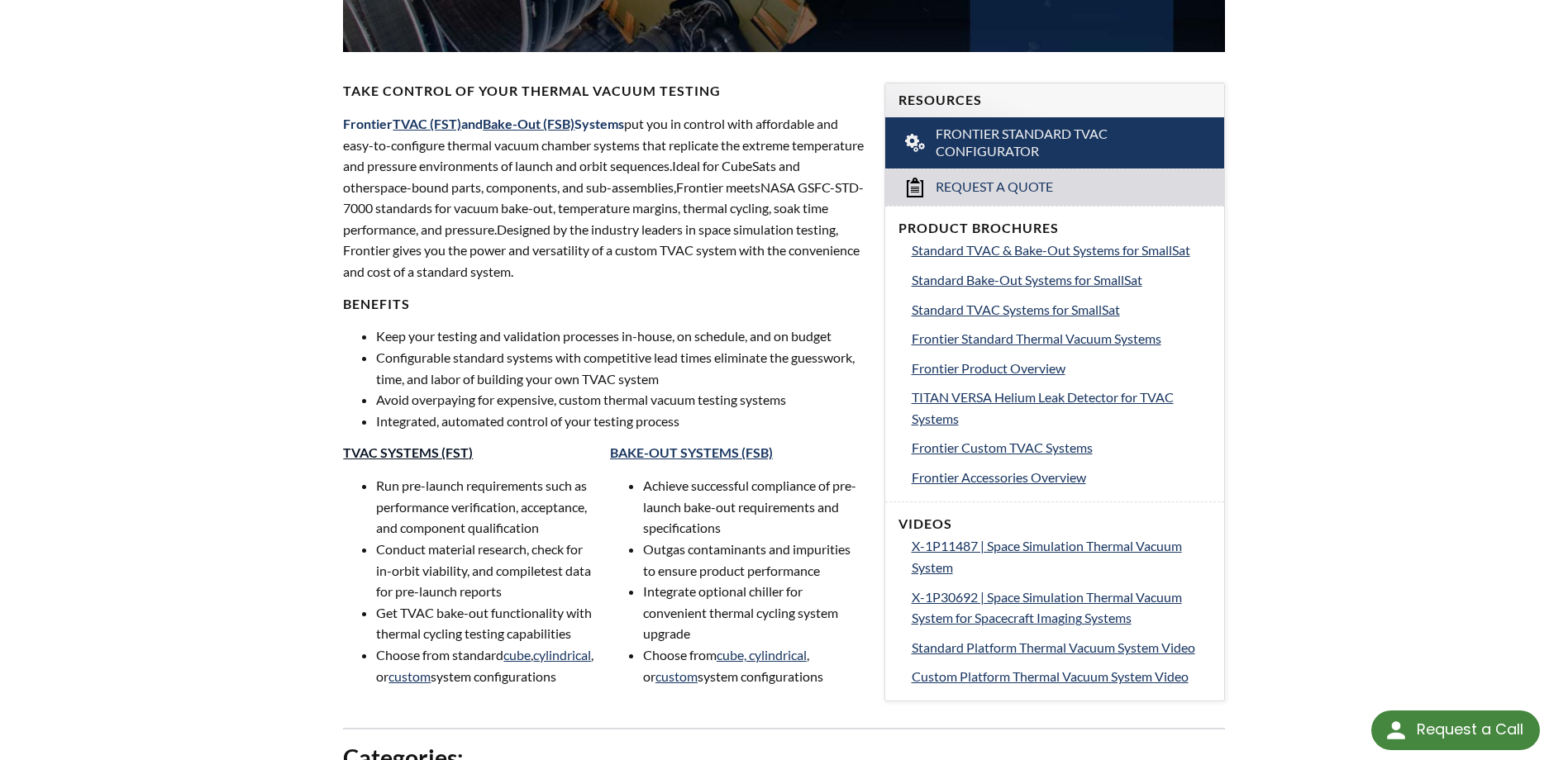 click on "TVAC SYSTEMS (FST)" at bounding box center [407, 452] 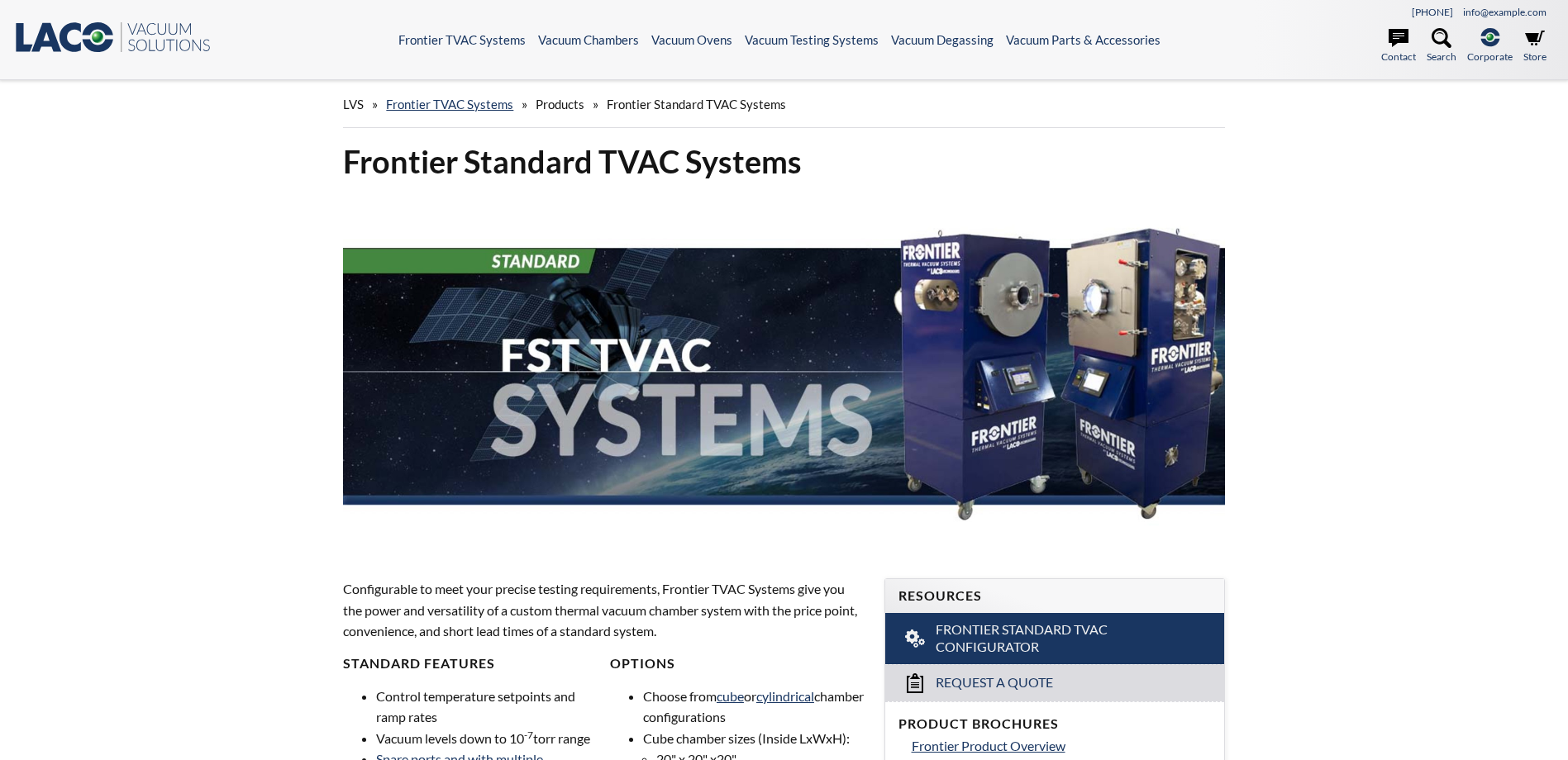 scroll, scrollTop: 0, scrollLeft: 0, axis: both 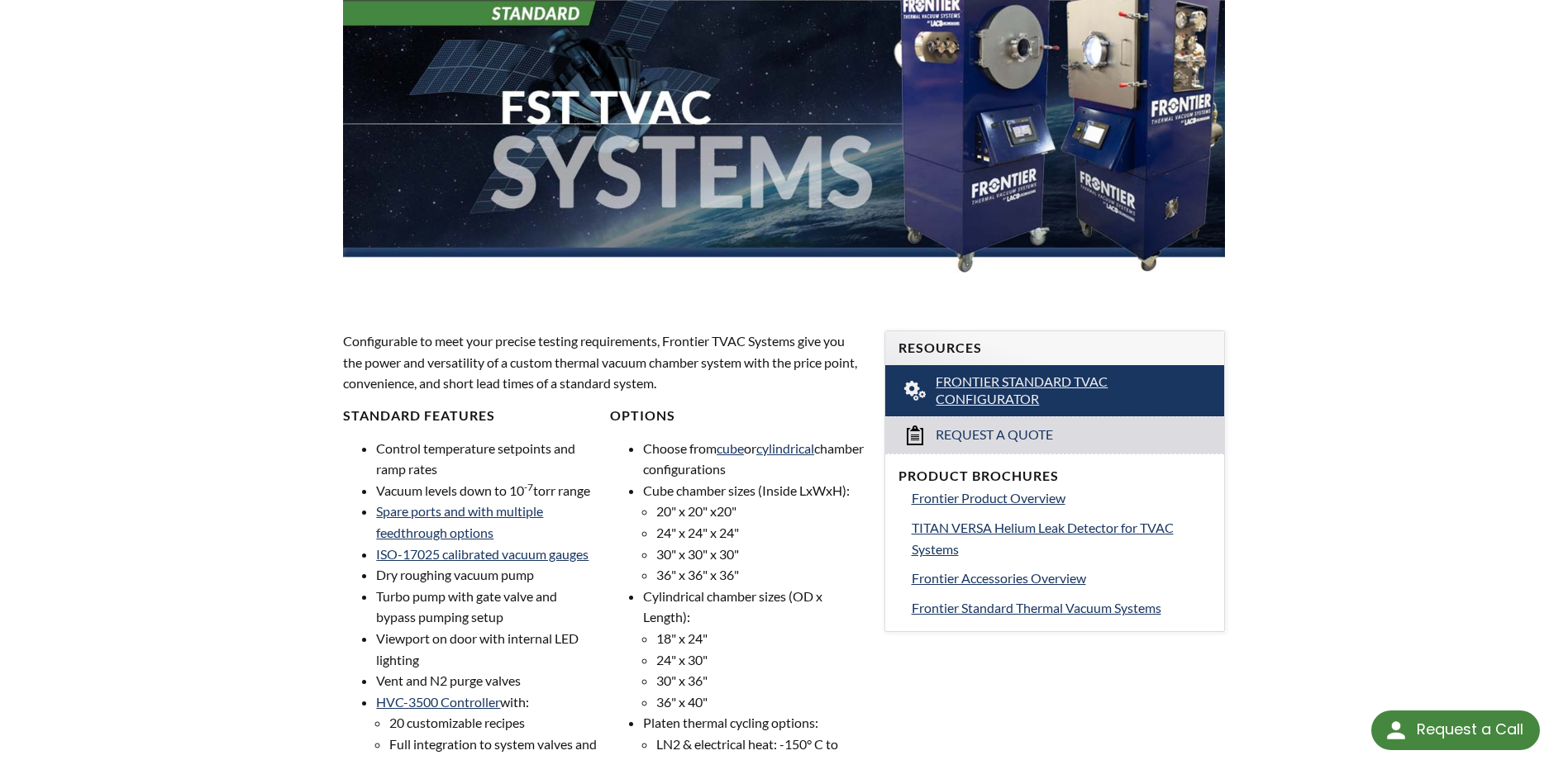 click on "Frontier Standard TVAC Configurator" at bounding box center [1056, 391] 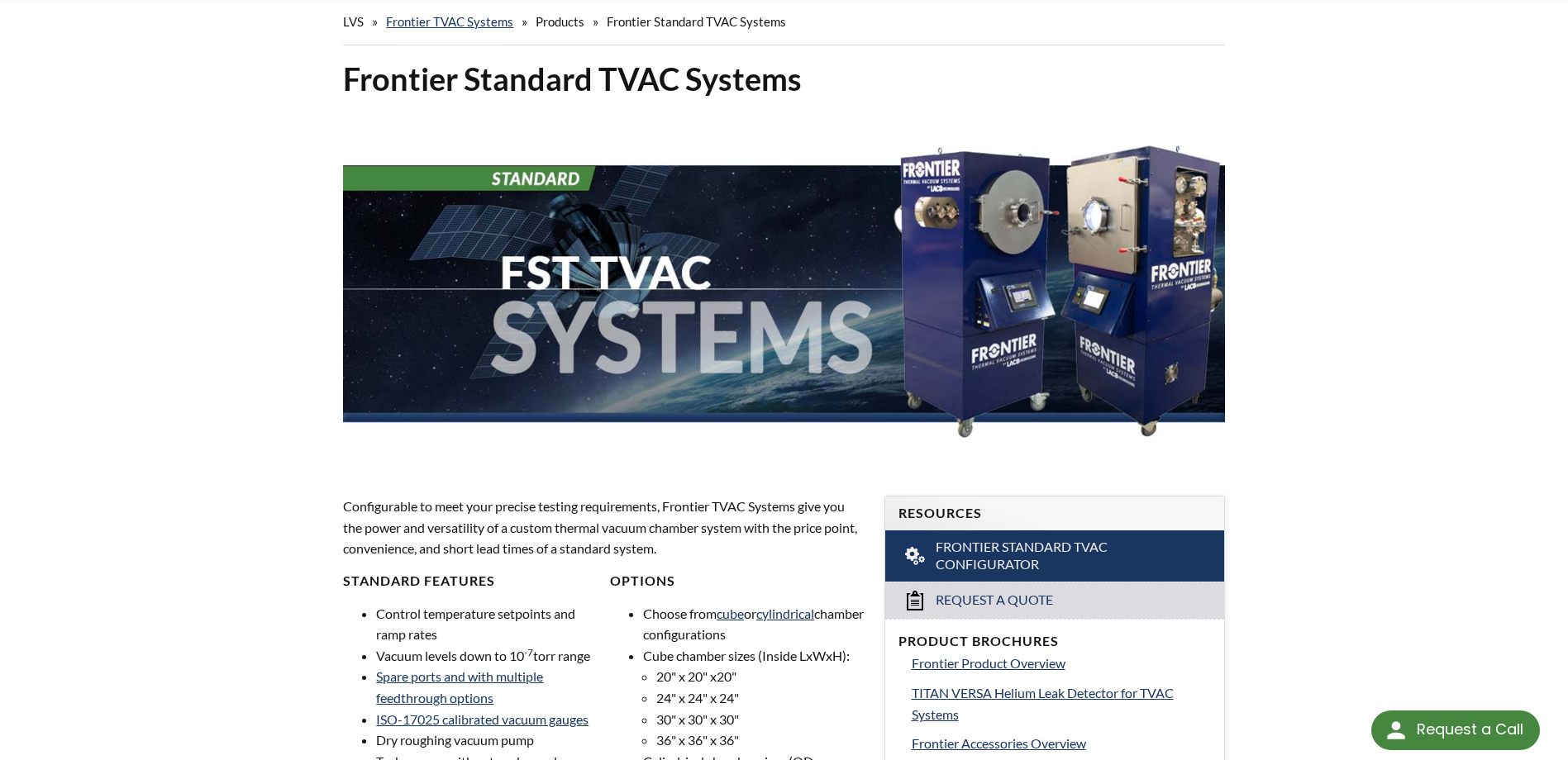 scroll, scrollTop: 0, scrollLeft: 0, axis: both 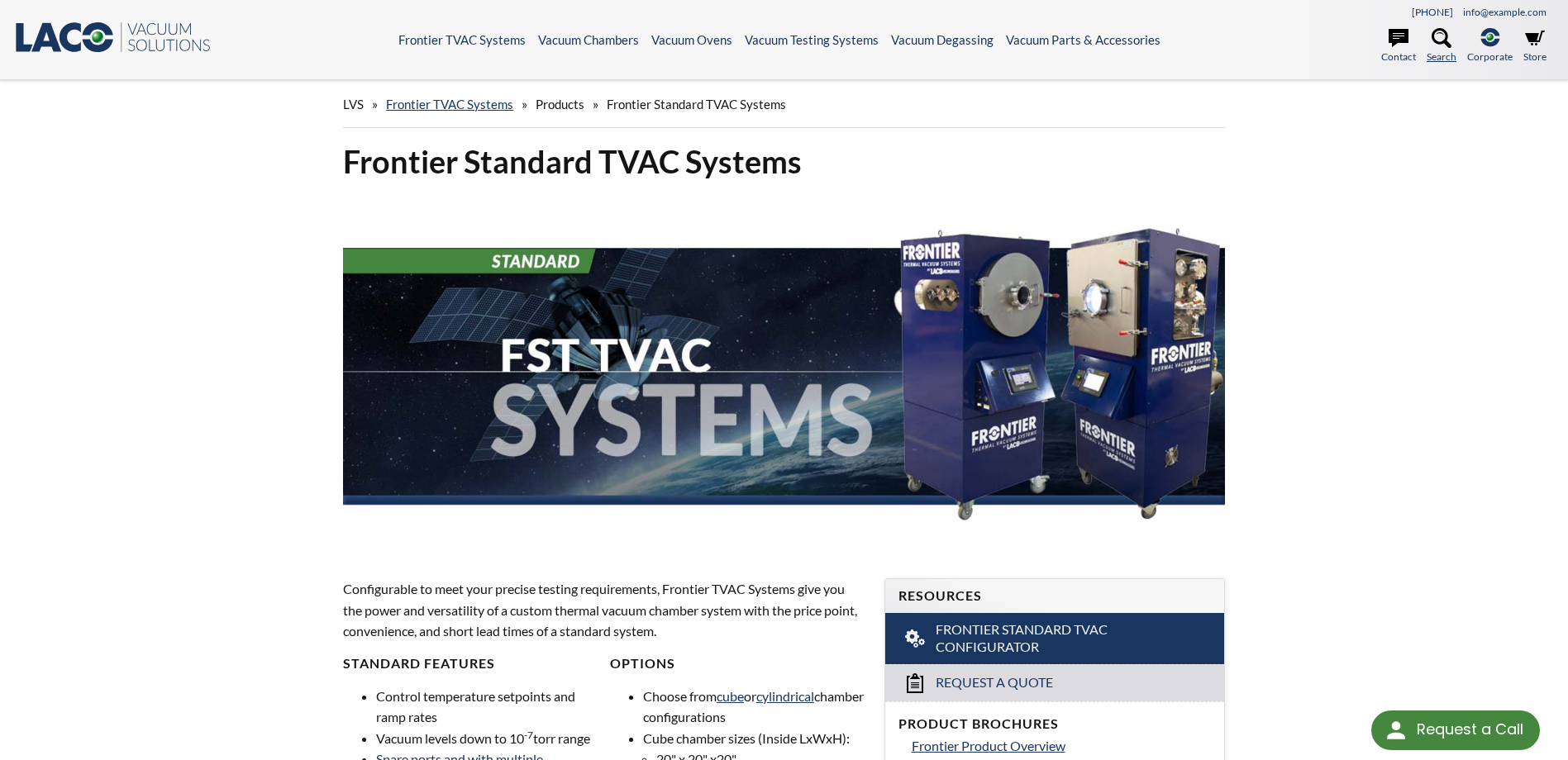click 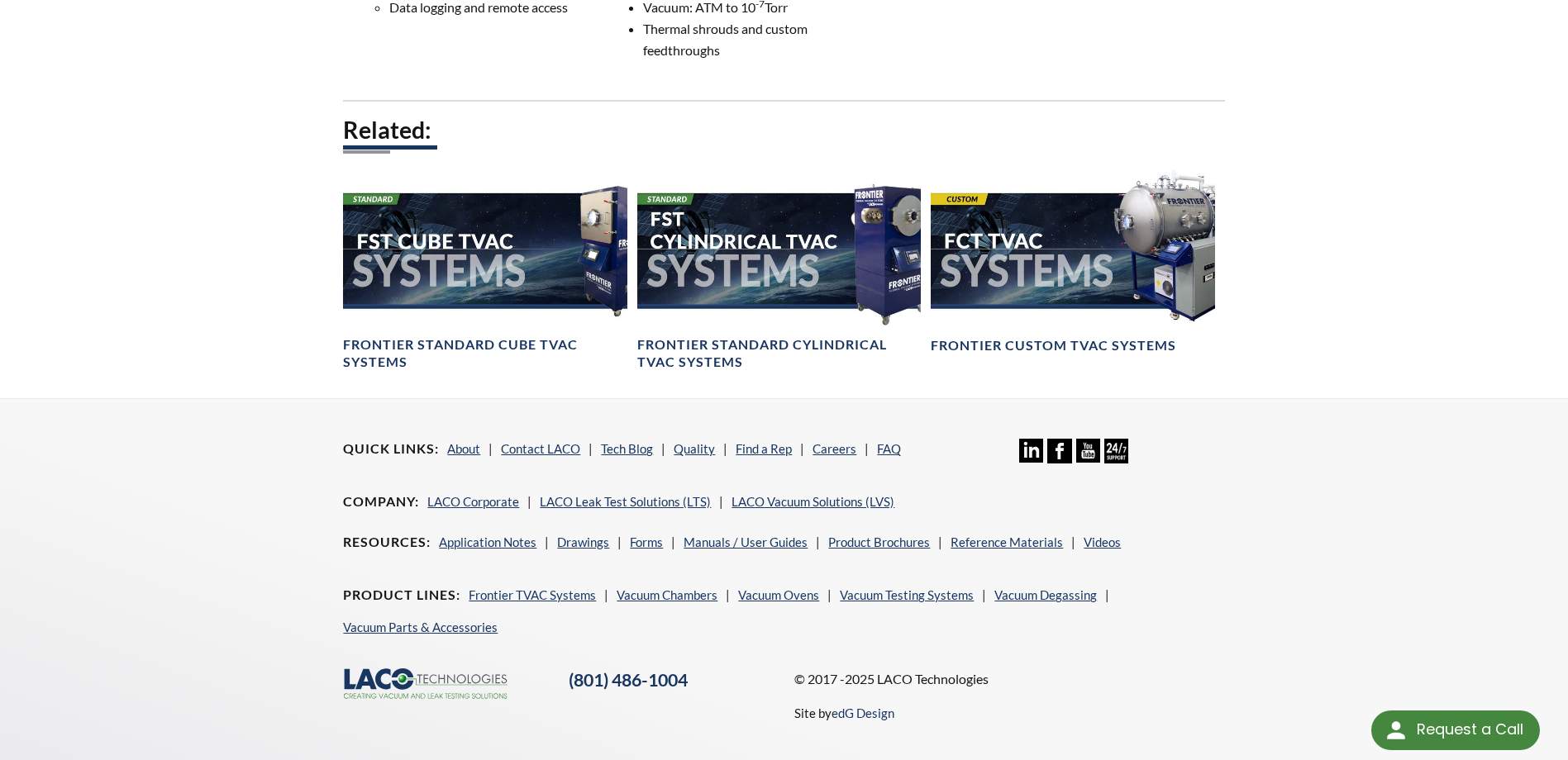 scroll, scrollTop: 1074, scrollLeft: 0, axis: vertical 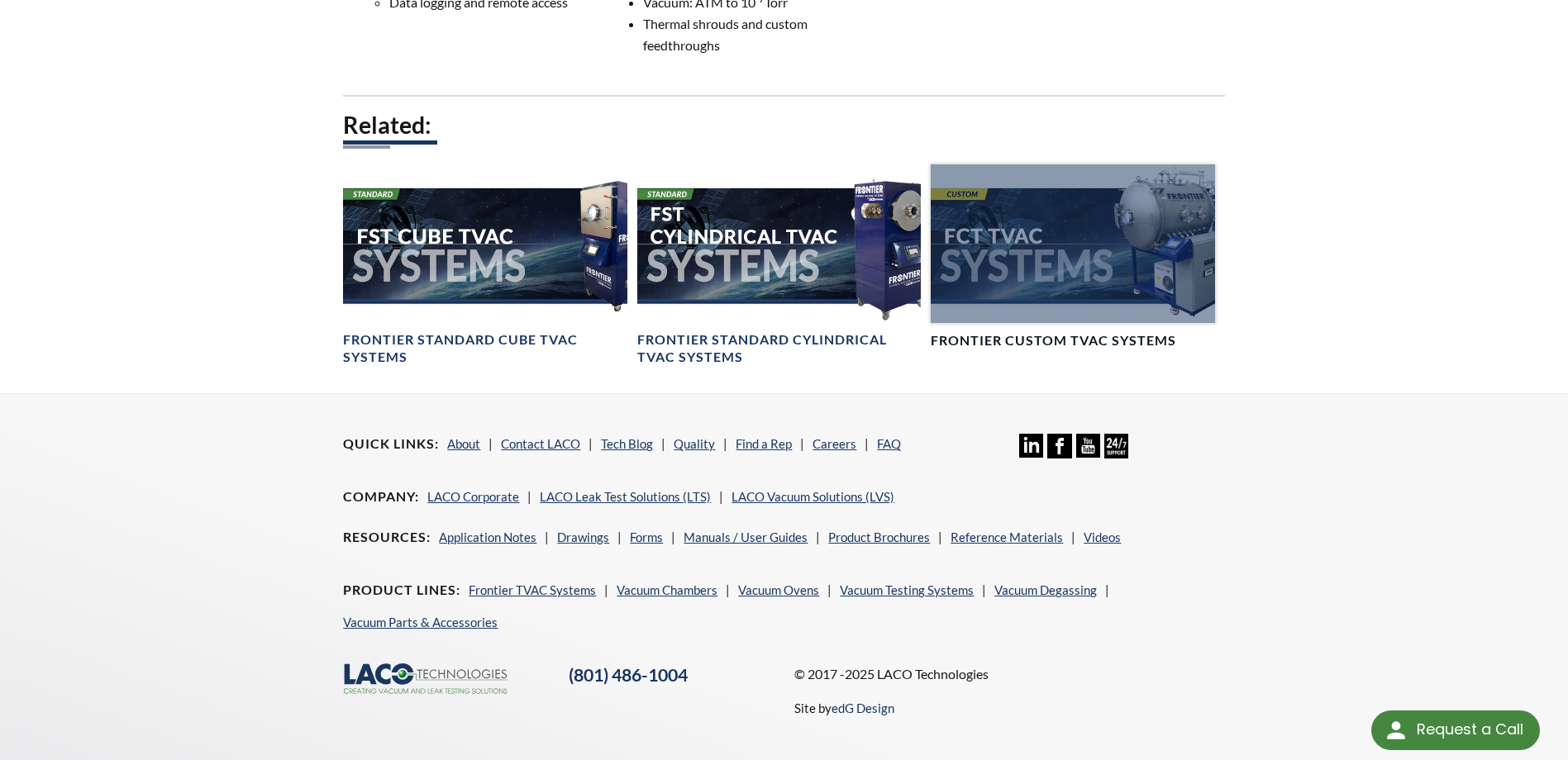 click at bounding box center (1072, 244) 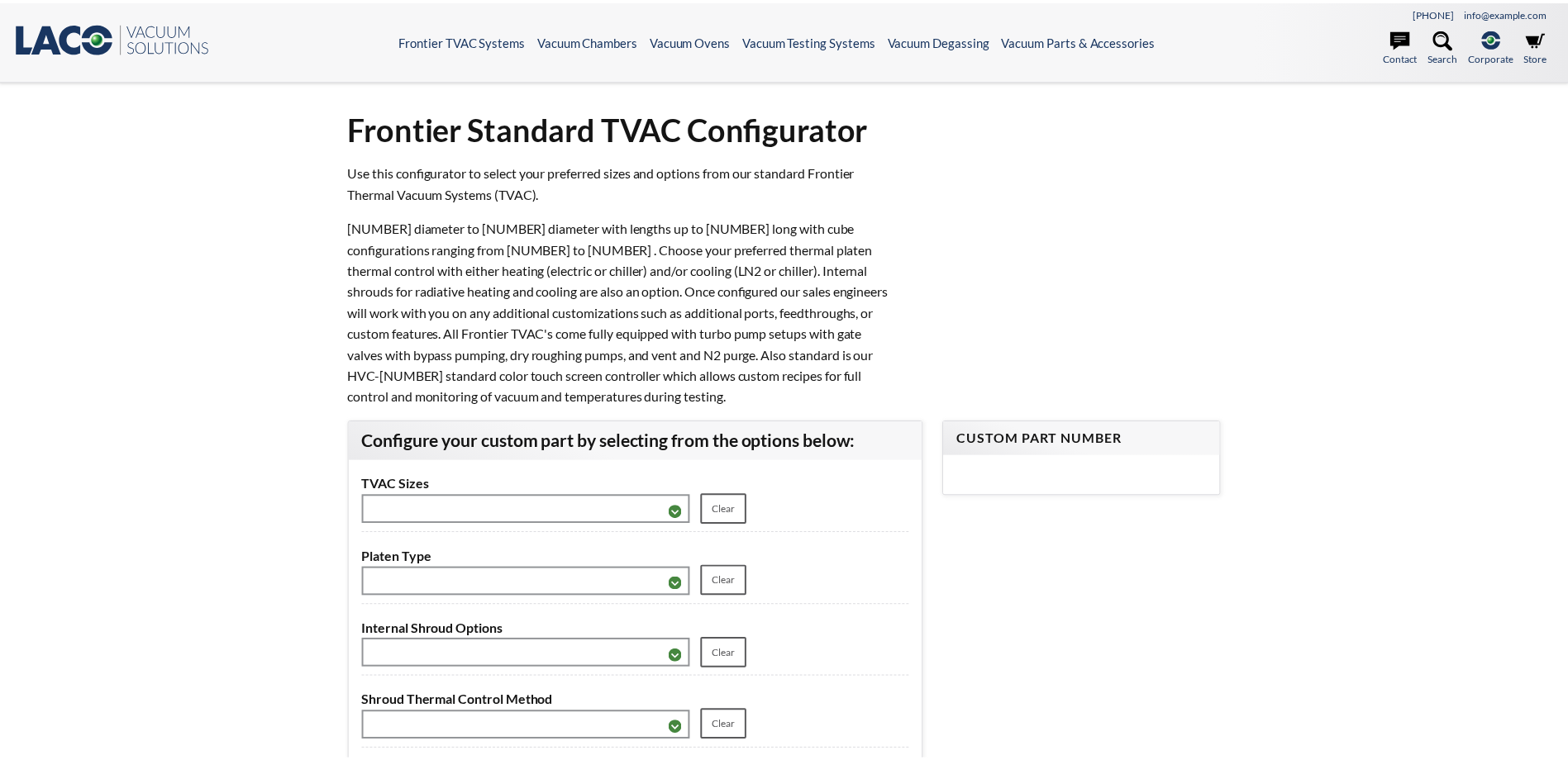 scroll, scrollTop: 0, scrollLeft: 0, axis: both 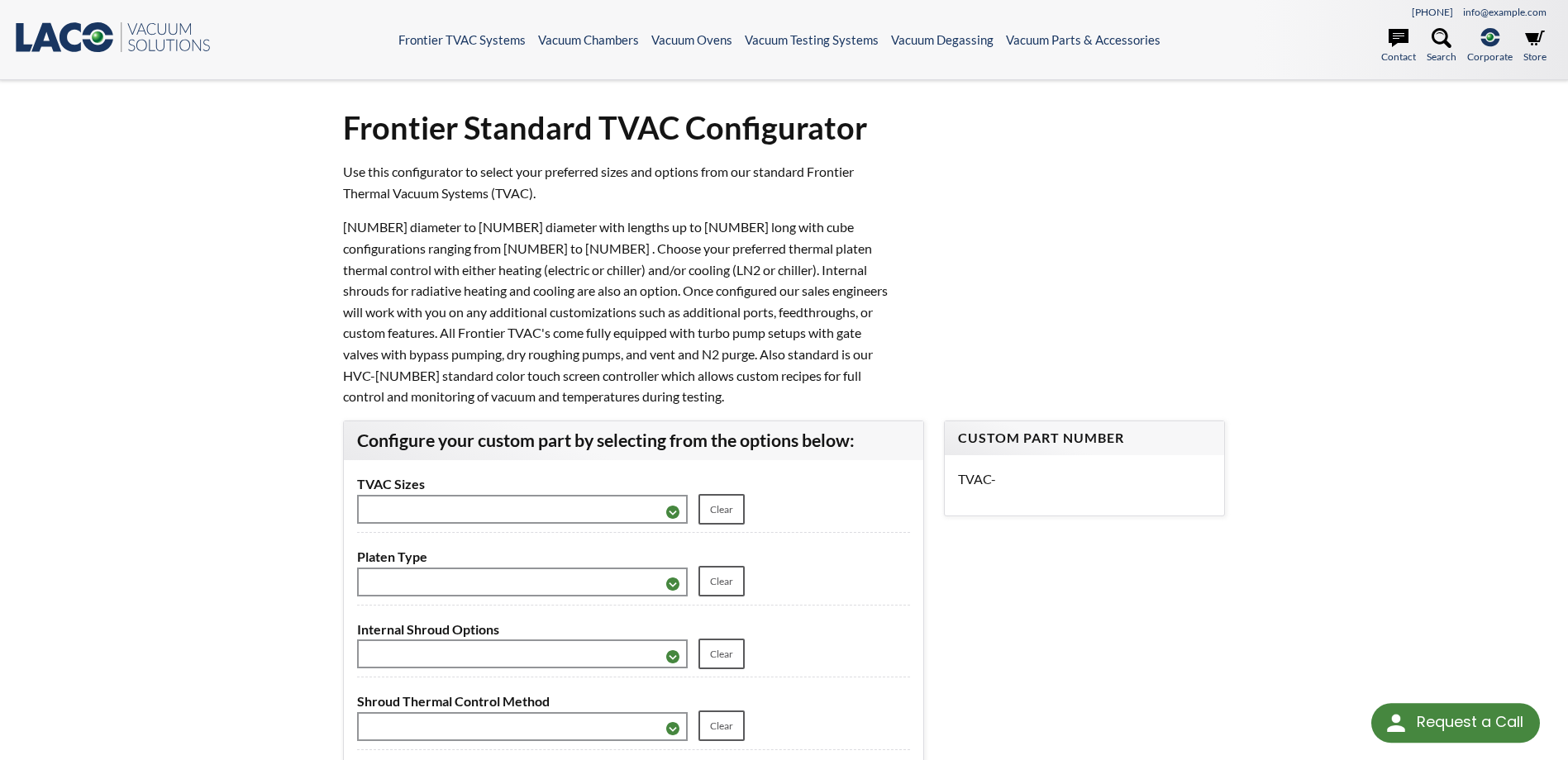 select 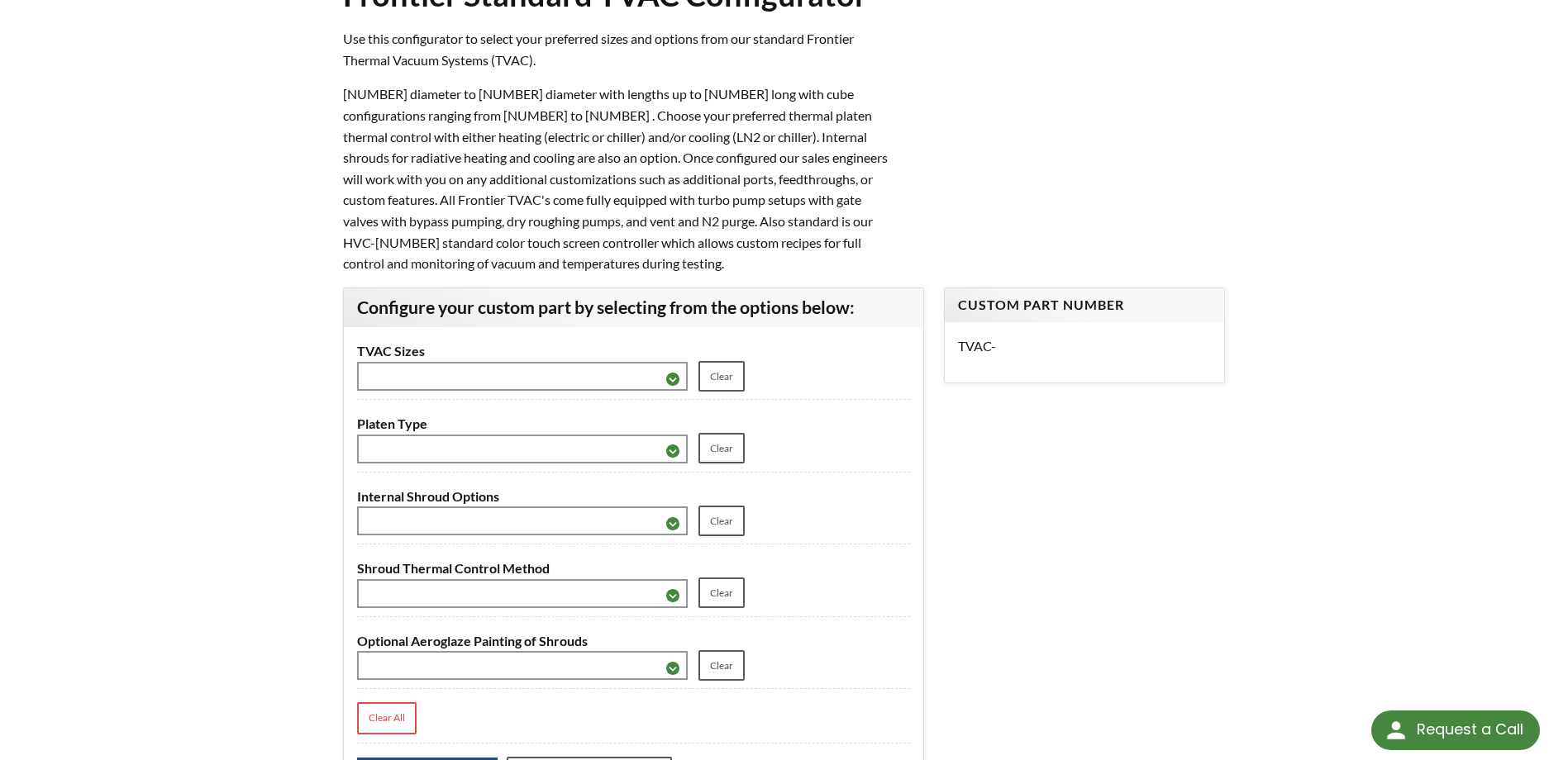 scroll, scrollTop: 0, scrollLeft: 0, axis: both 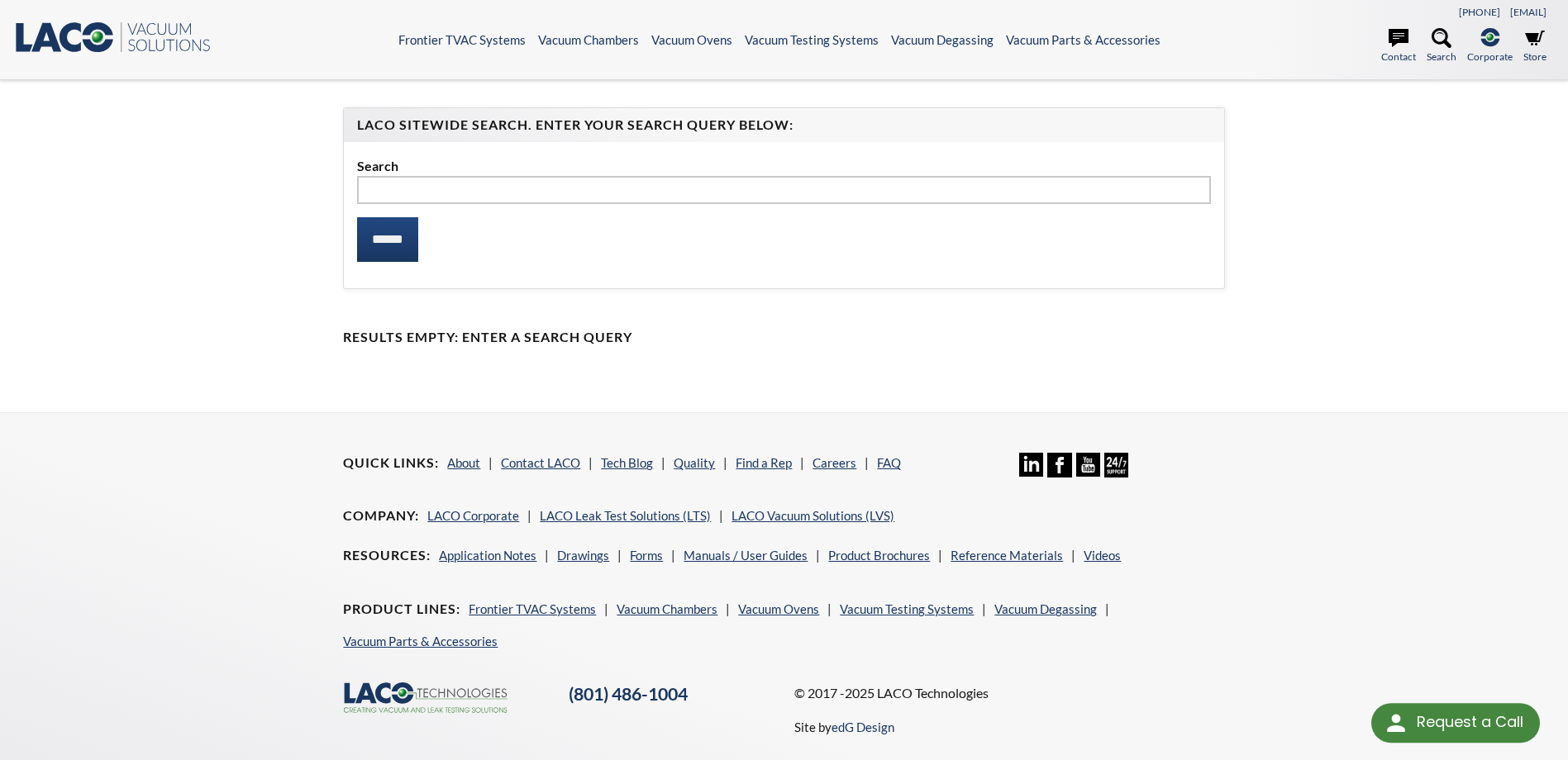 select 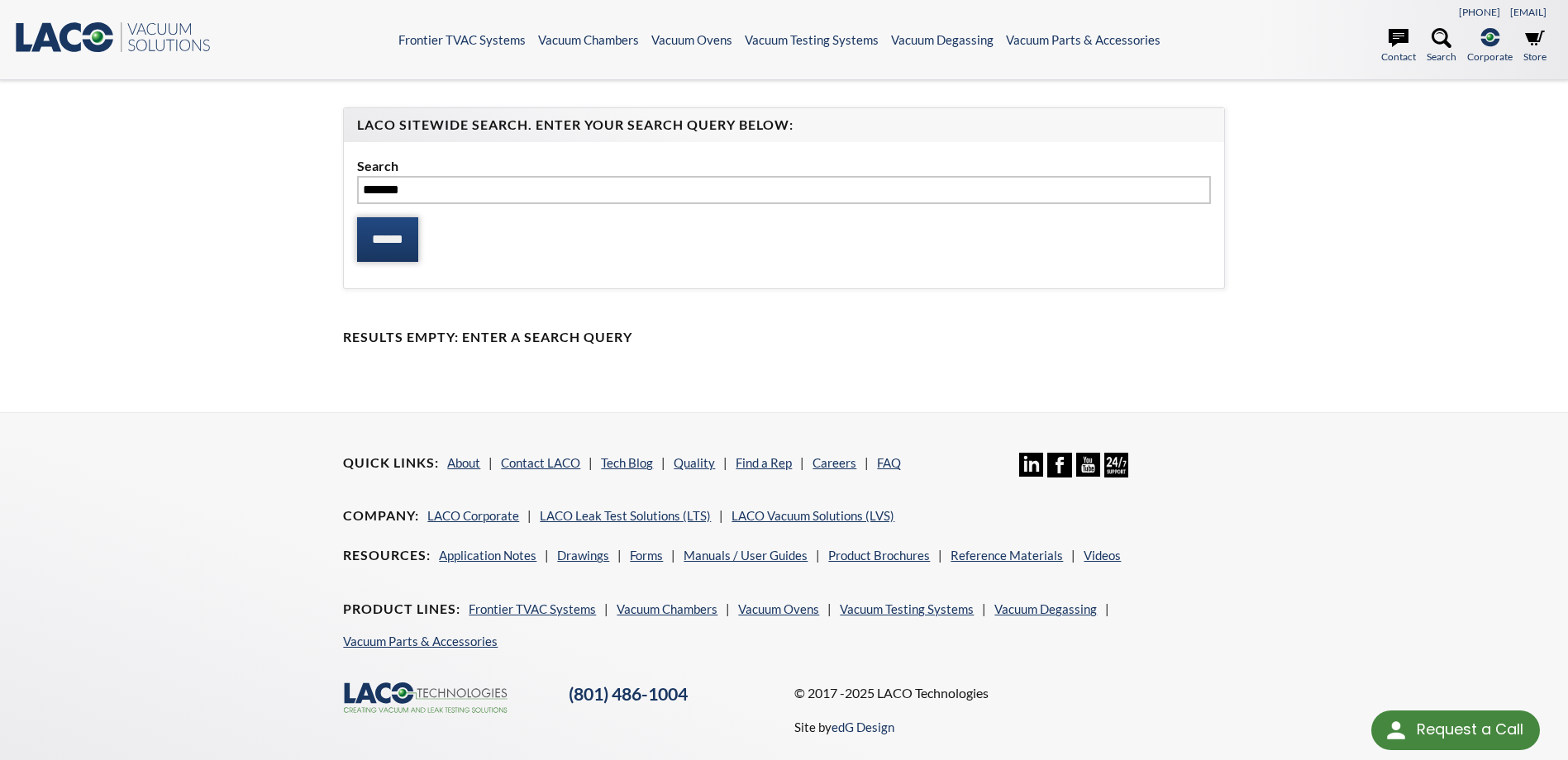 type on "*******" 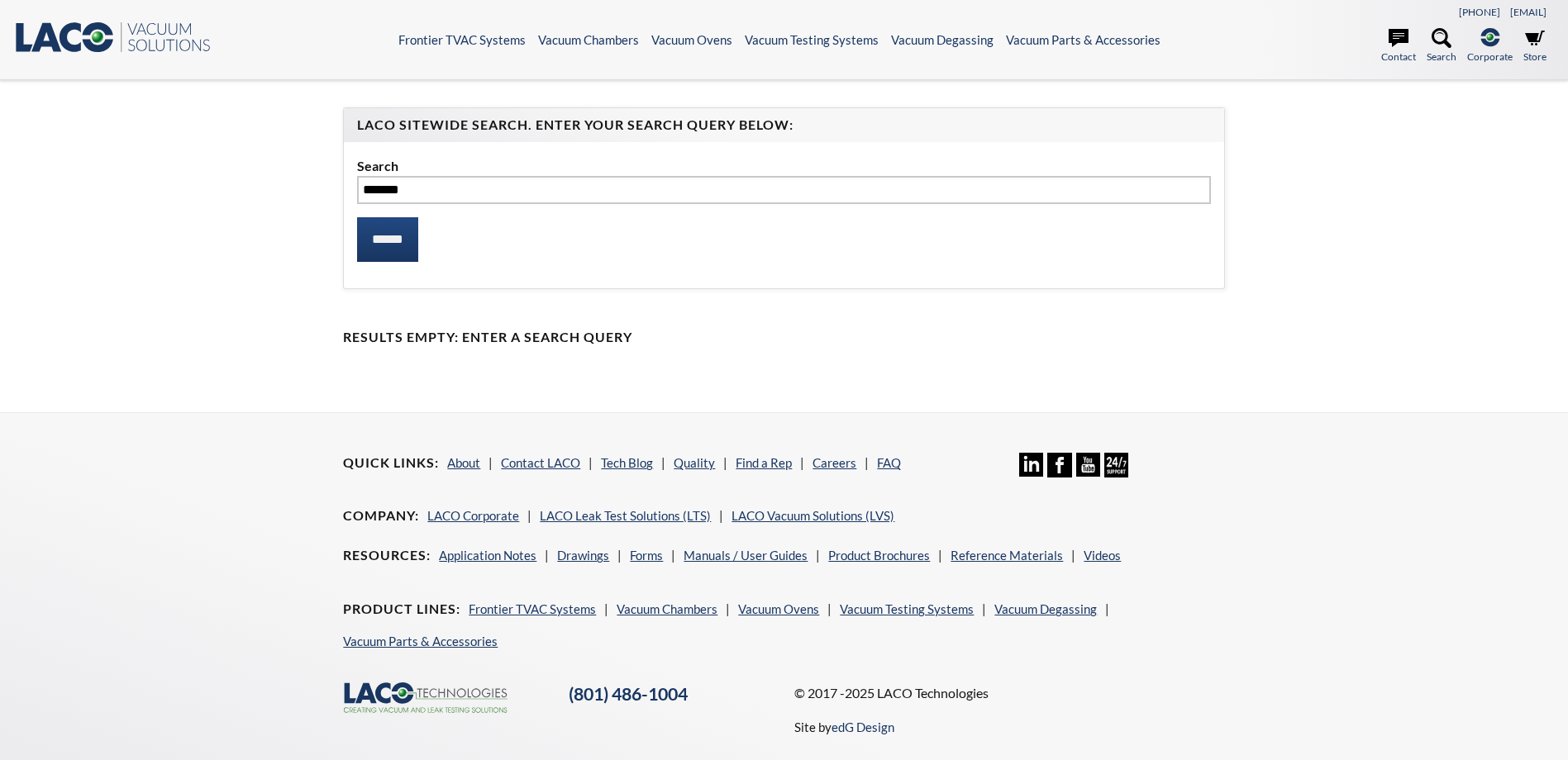 scroll, scrollTop: 0, scrollLeft: 0, axis: both 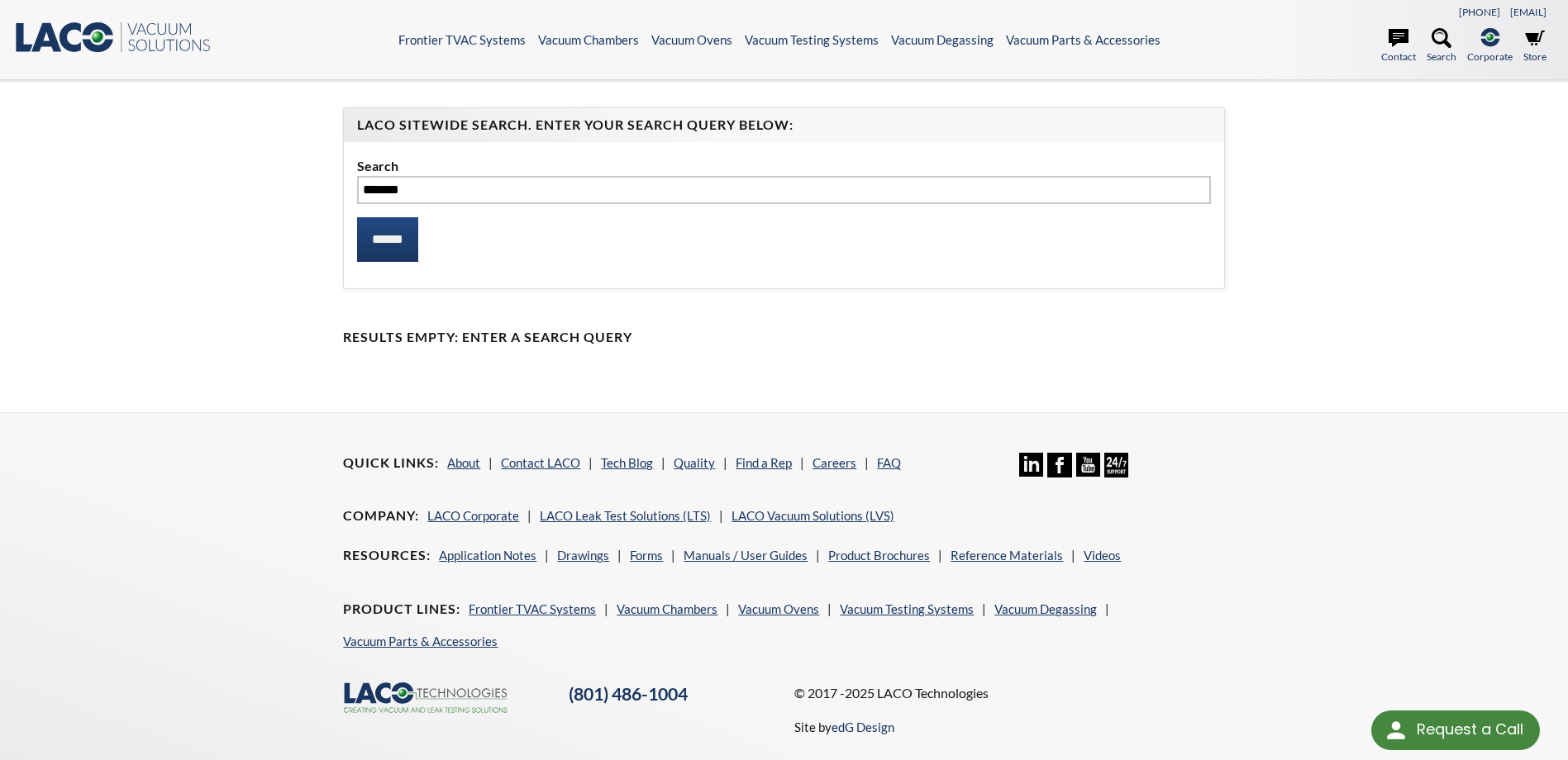 click on "*******" at bounding box center (784, 190) 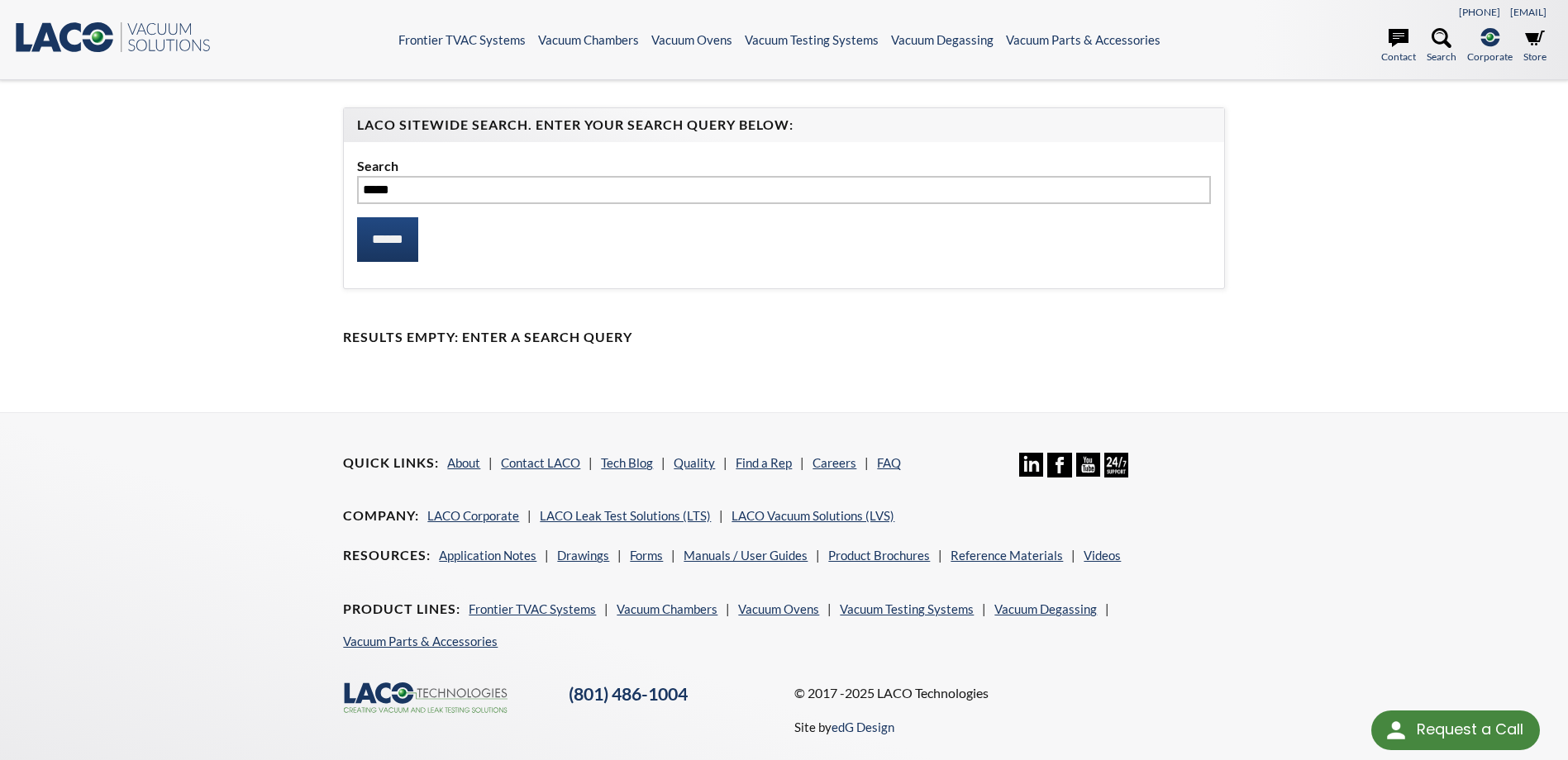 type on "*****" 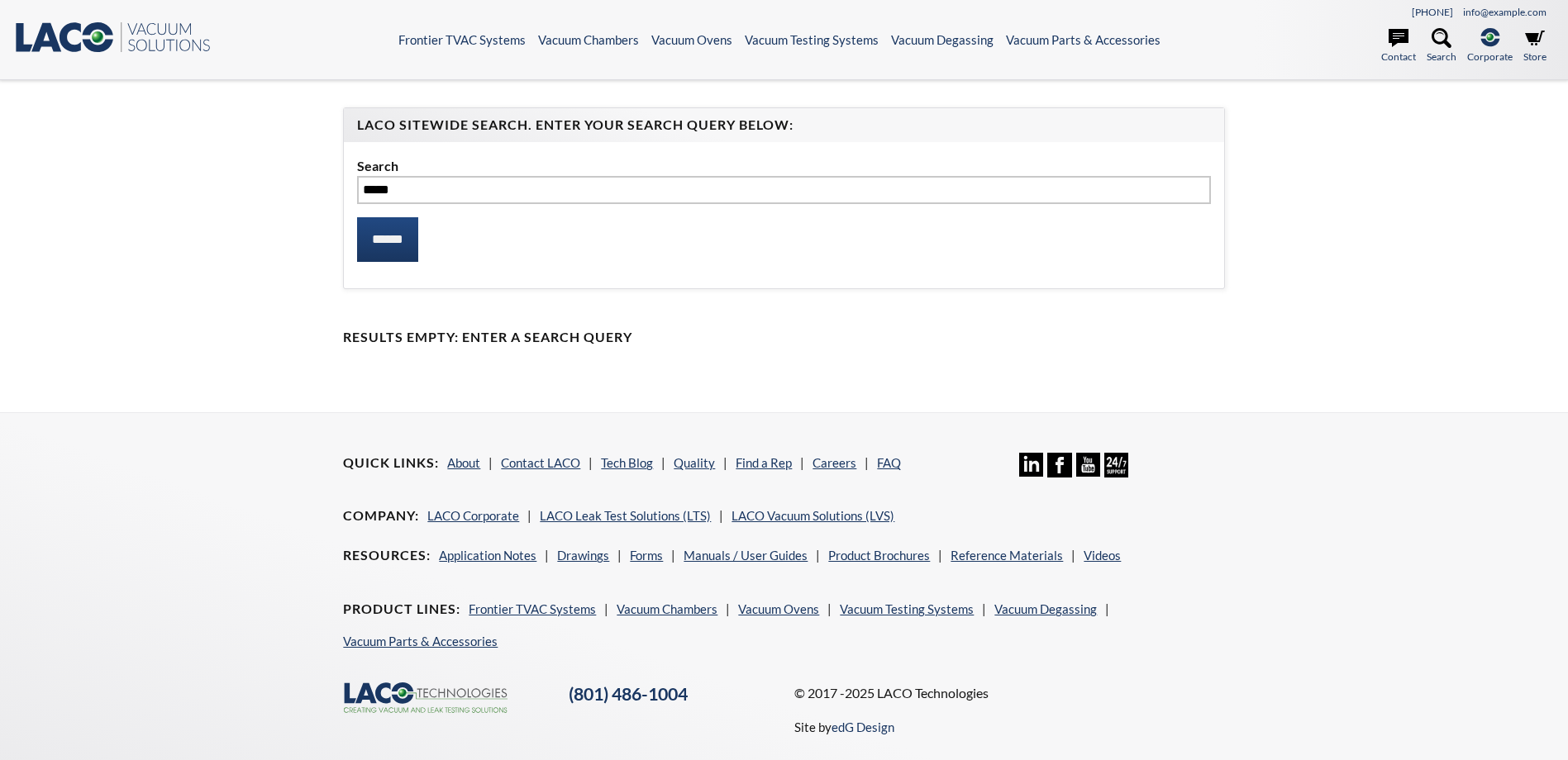 scroll, scrollTop: 0, scrollLeft: 0, axis: both 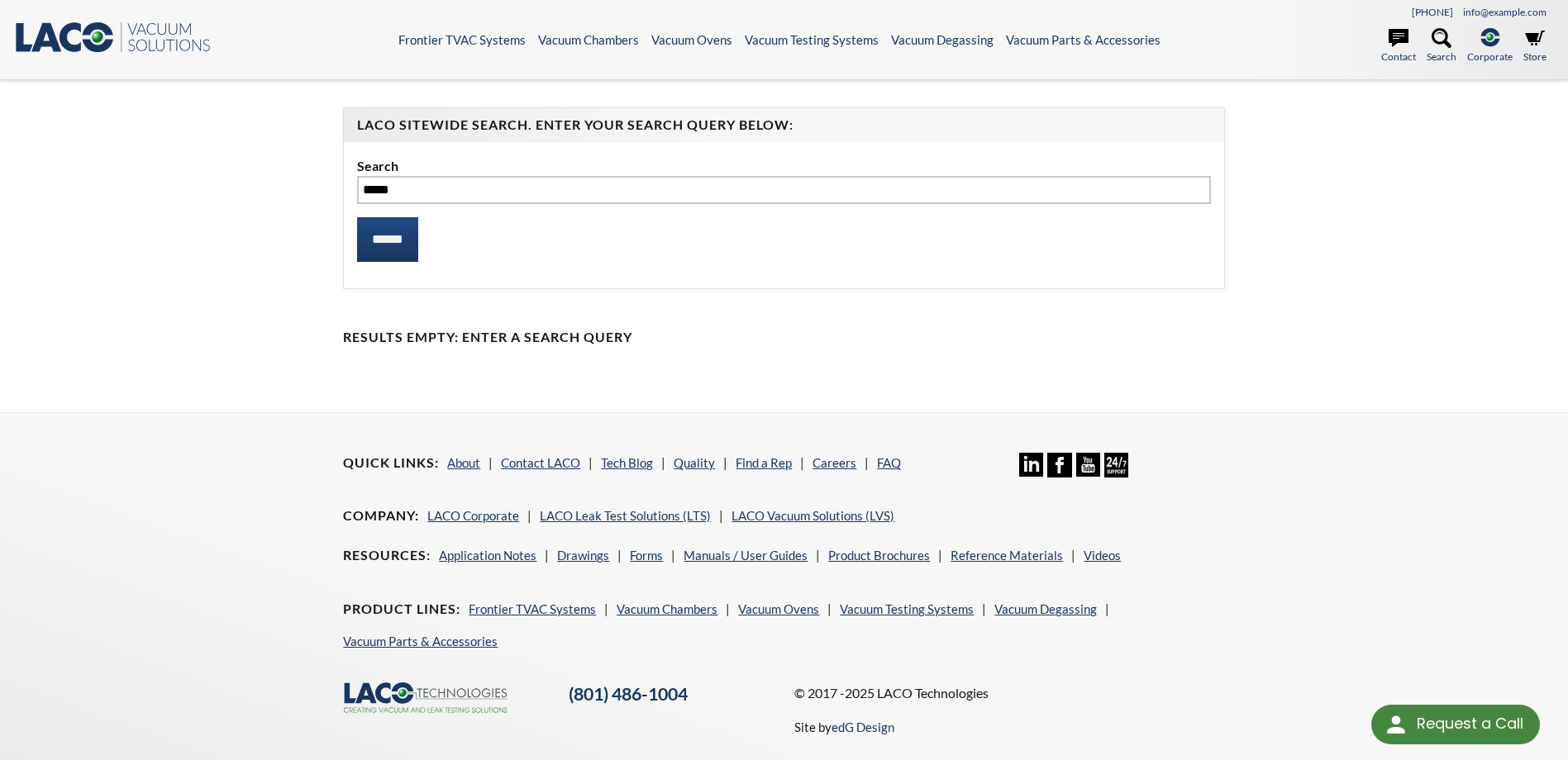 select 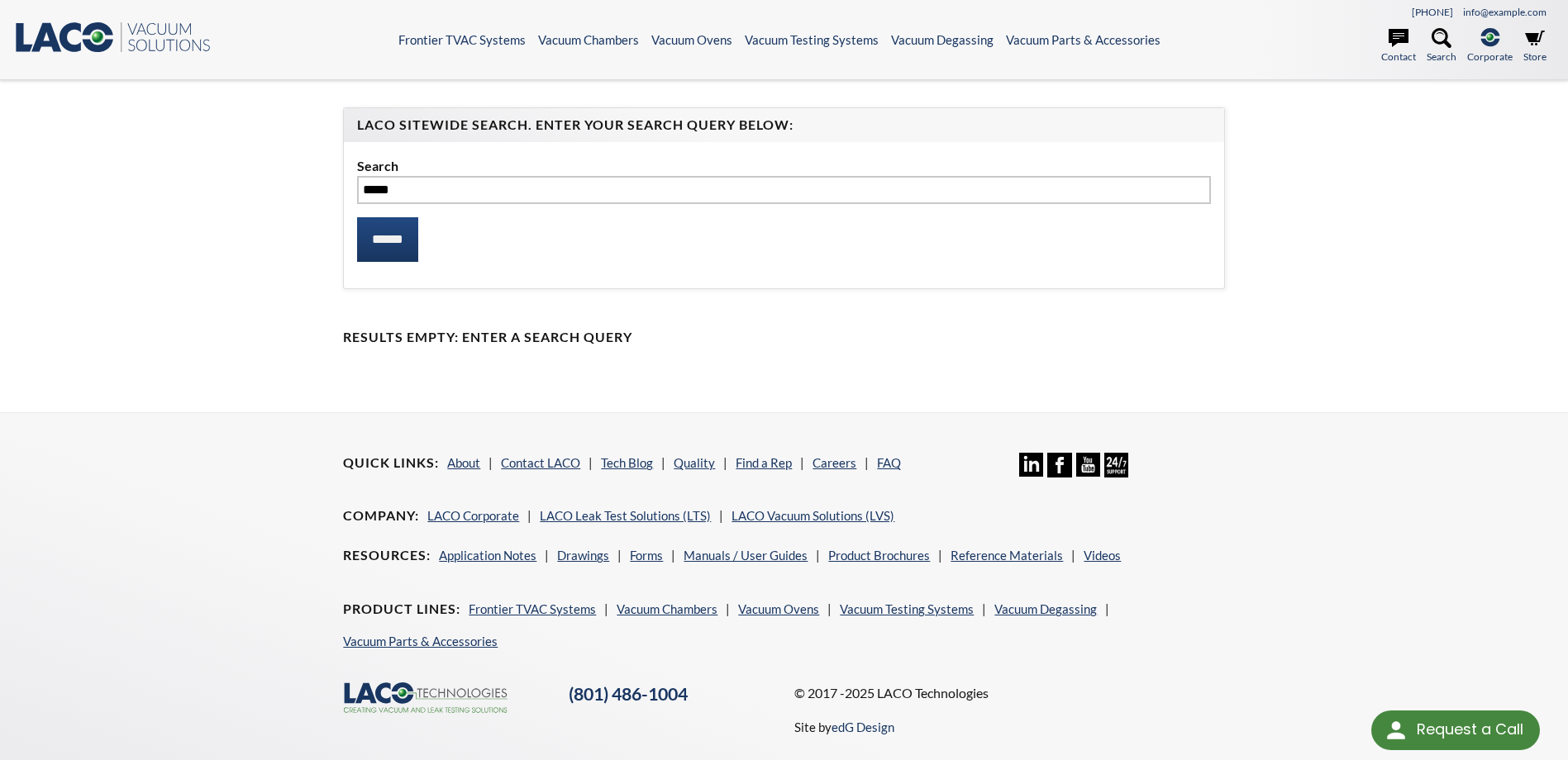 drag, startPoint x: 425, startPoint y: 188, endPoint x: 280, endPoint y: 187, distance: 145.00345 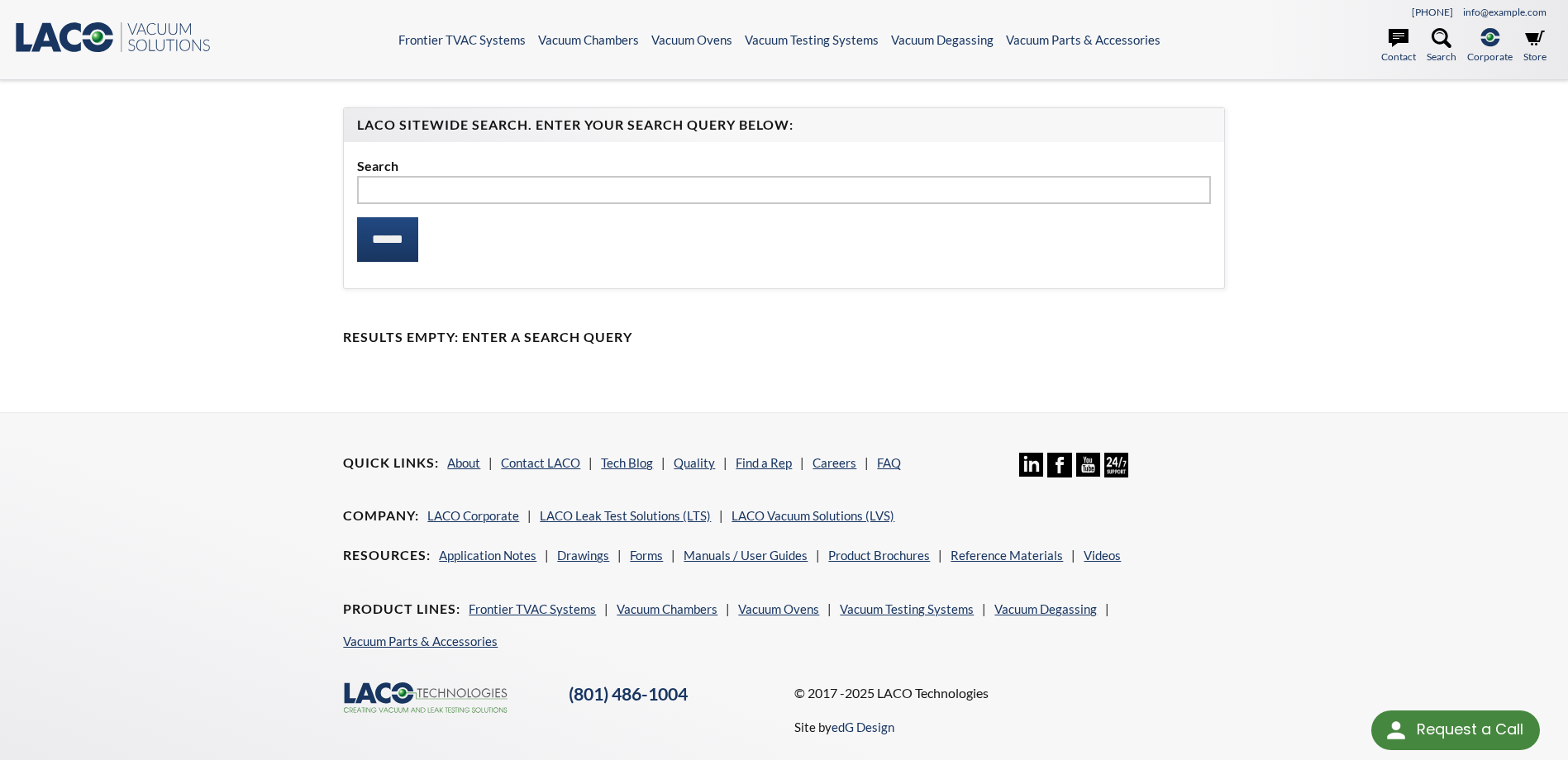 type 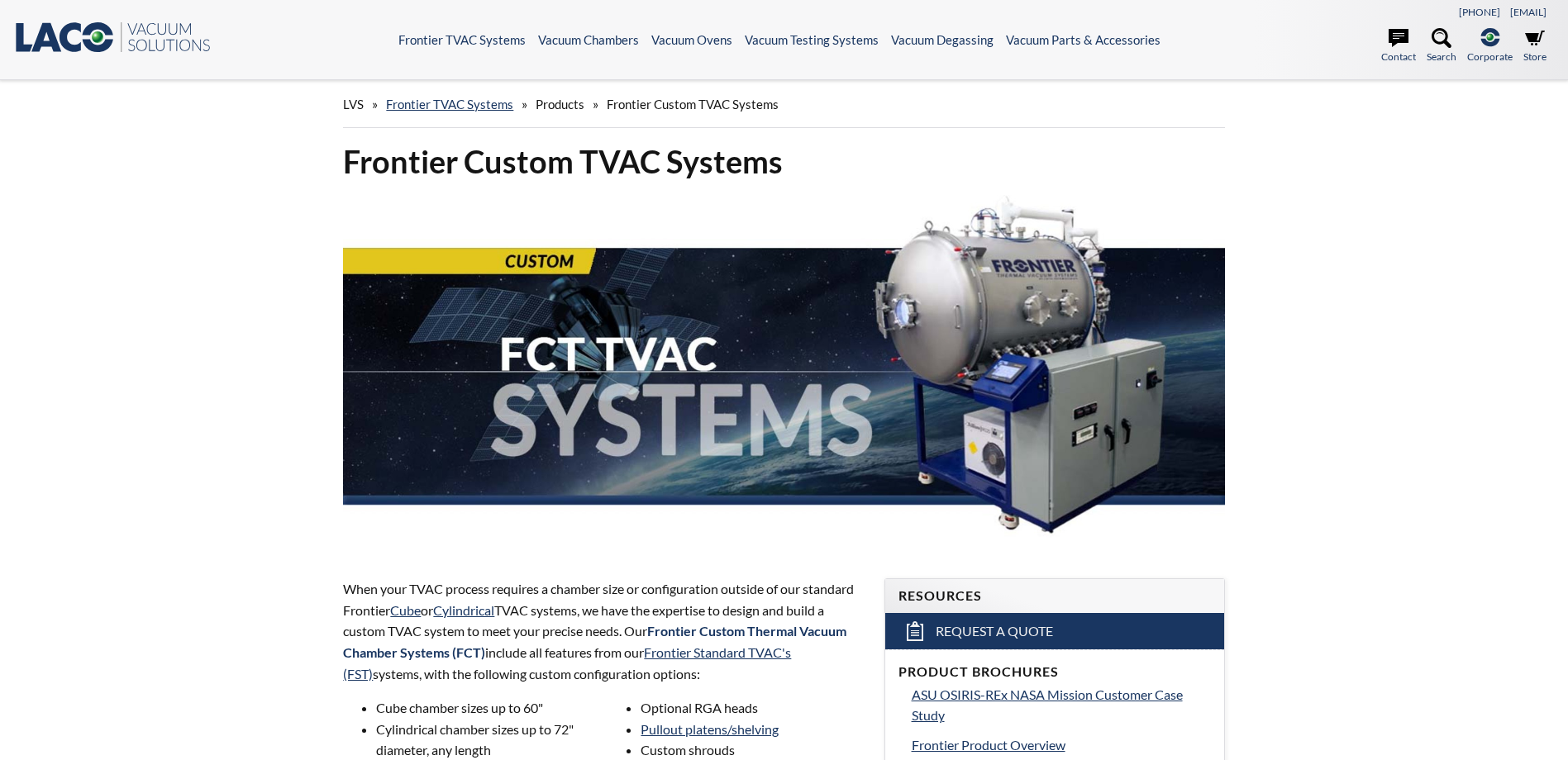 scroll, scrollTop: 0, scrollLeft: 0, axis: both 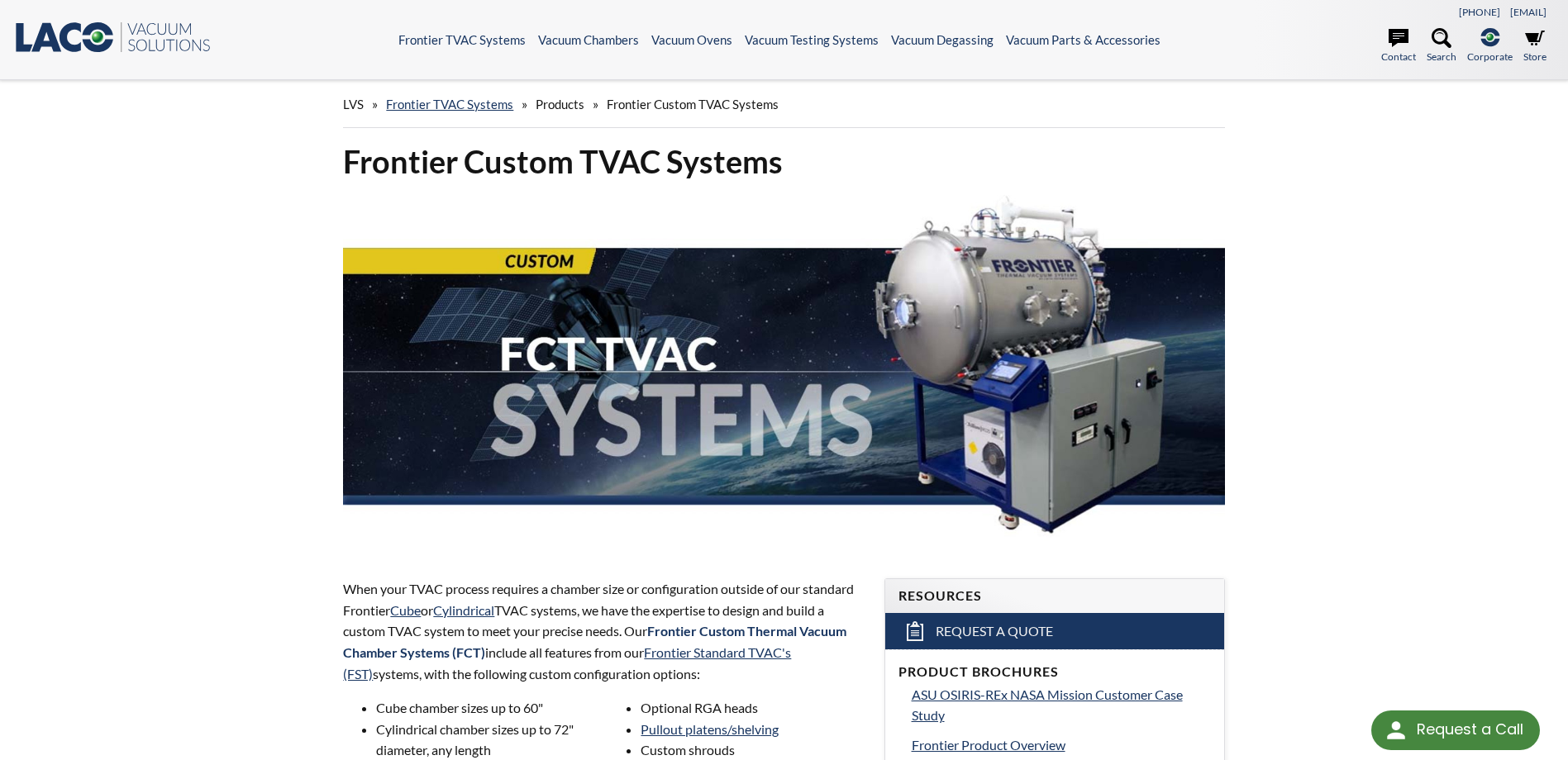 select 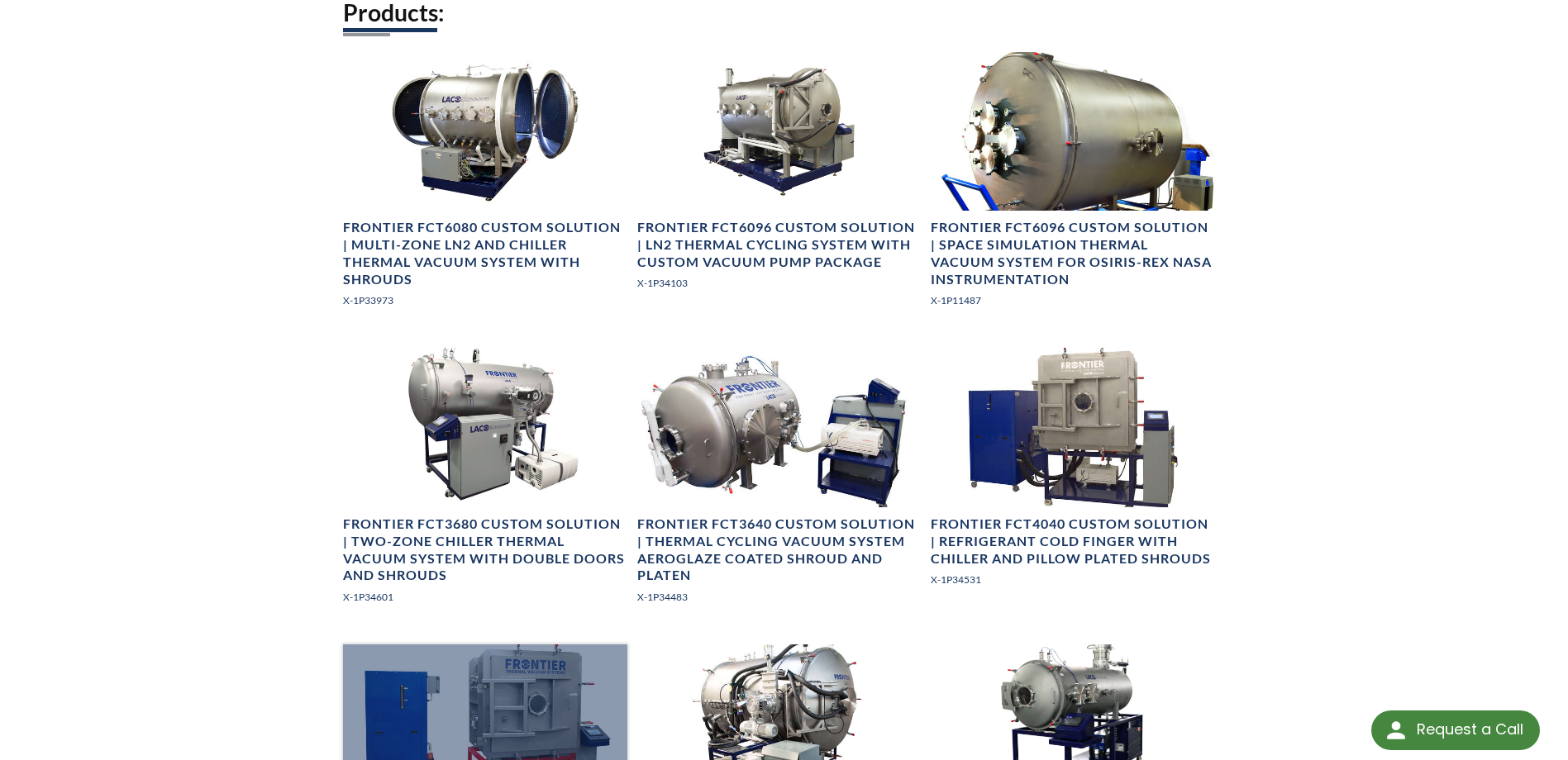 scroll, scrollTop: 578, scrollLeft: 0, axis: vertical 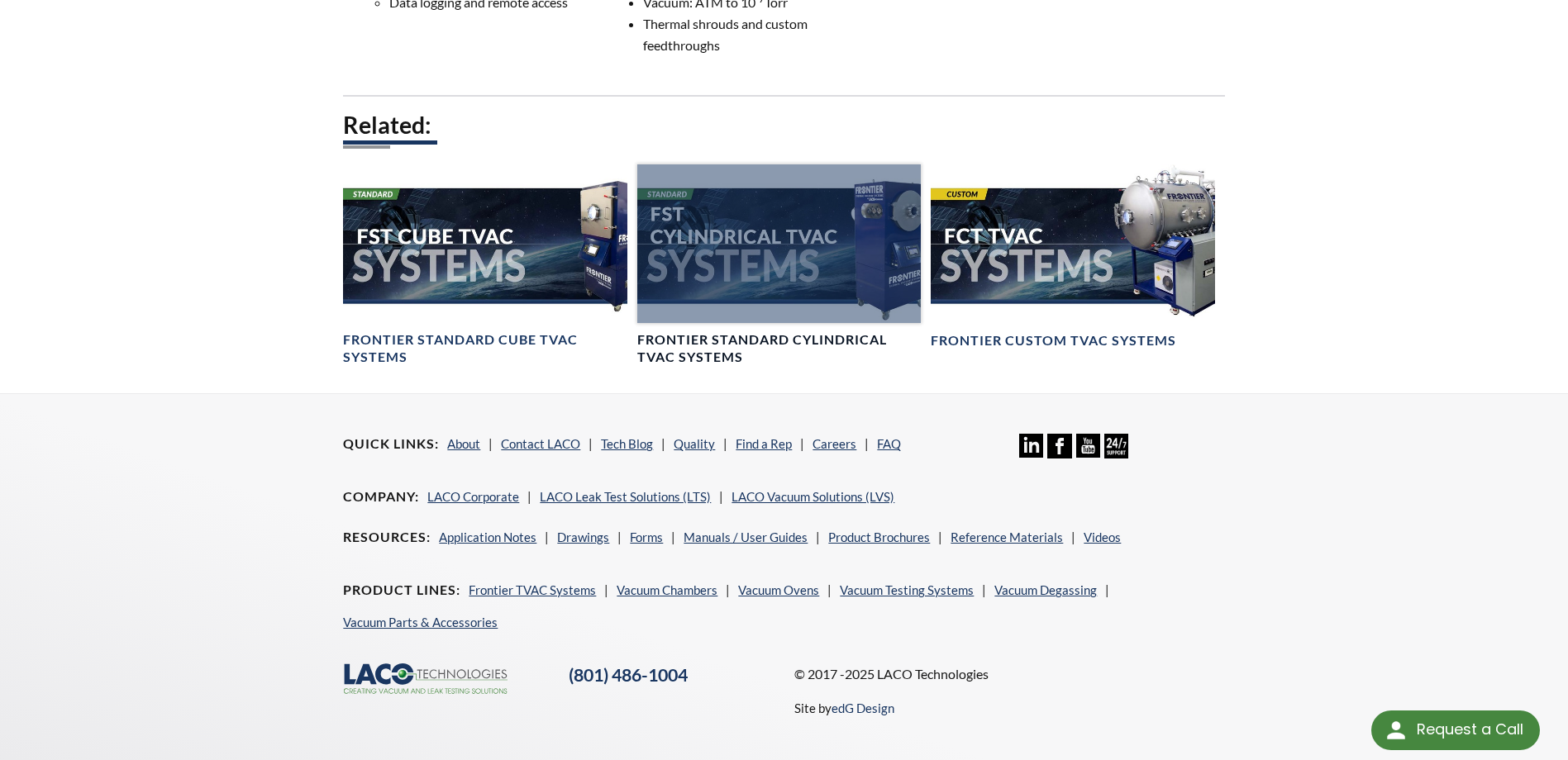 select 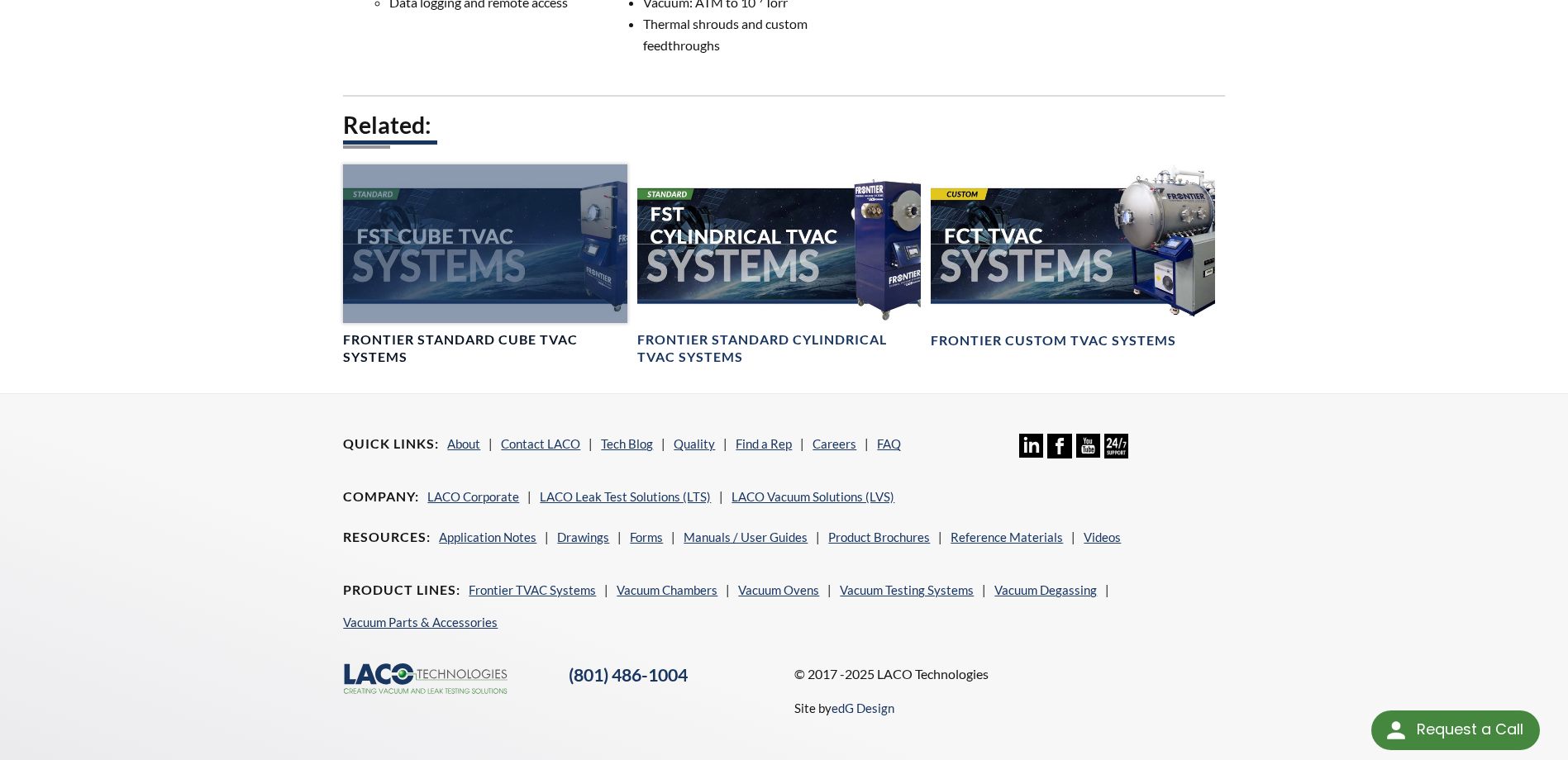 click at bounding box center (484, 244) 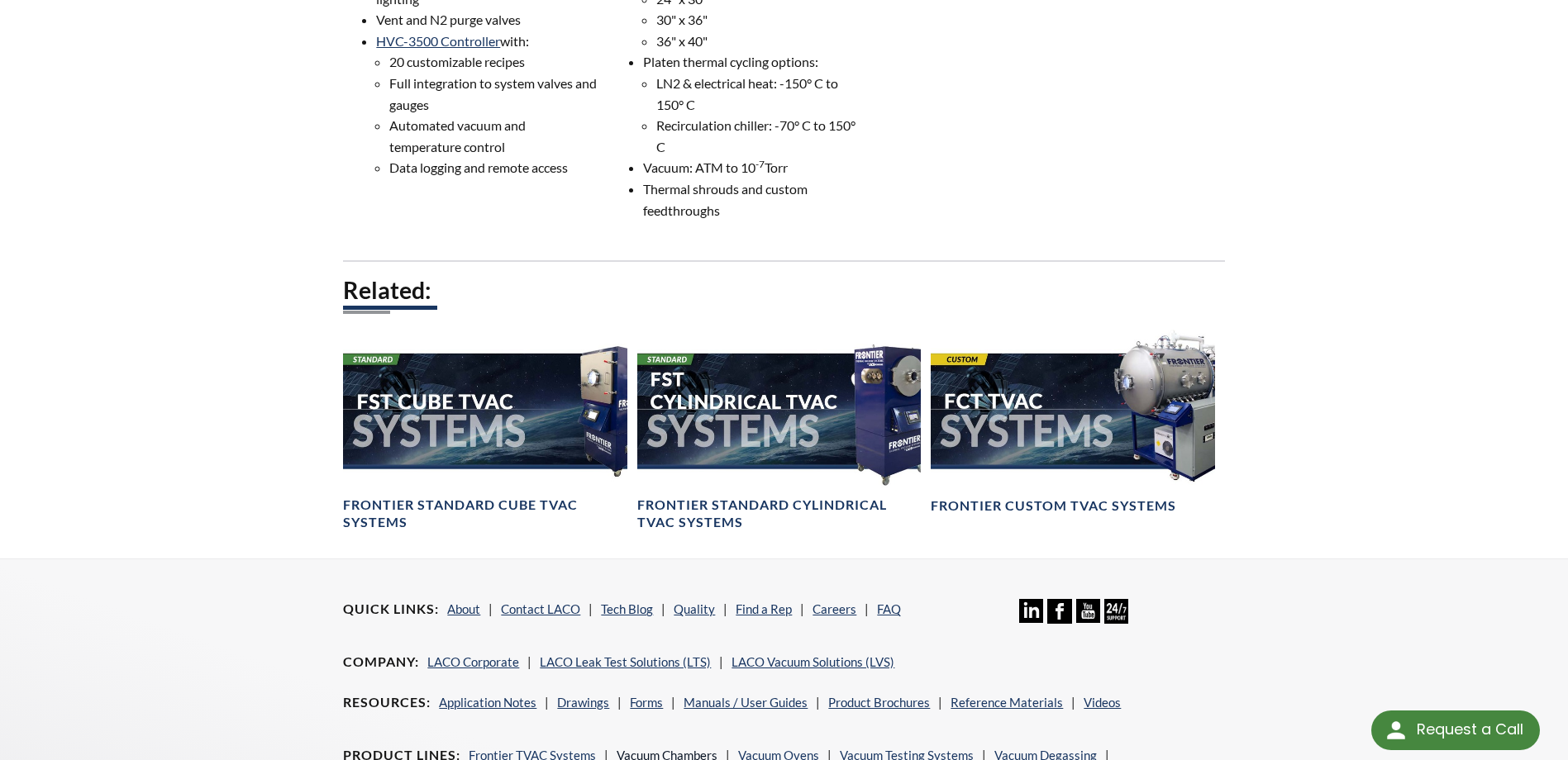 scroll, scrollTop: 1098, scrollLeft: 0, axis: vertical 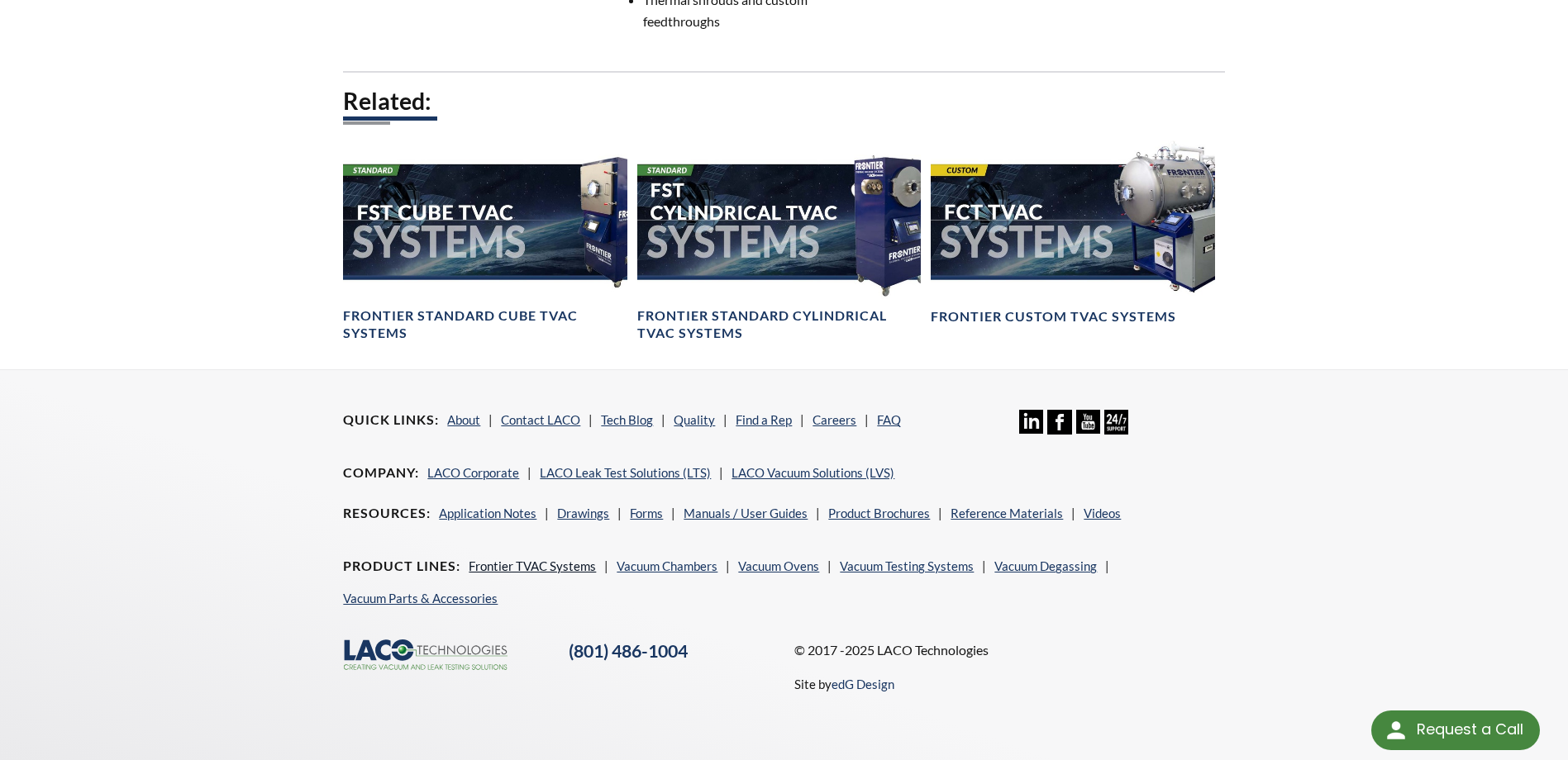 click on "Frontier TVAC Systems" at bounding box center [532, 566] 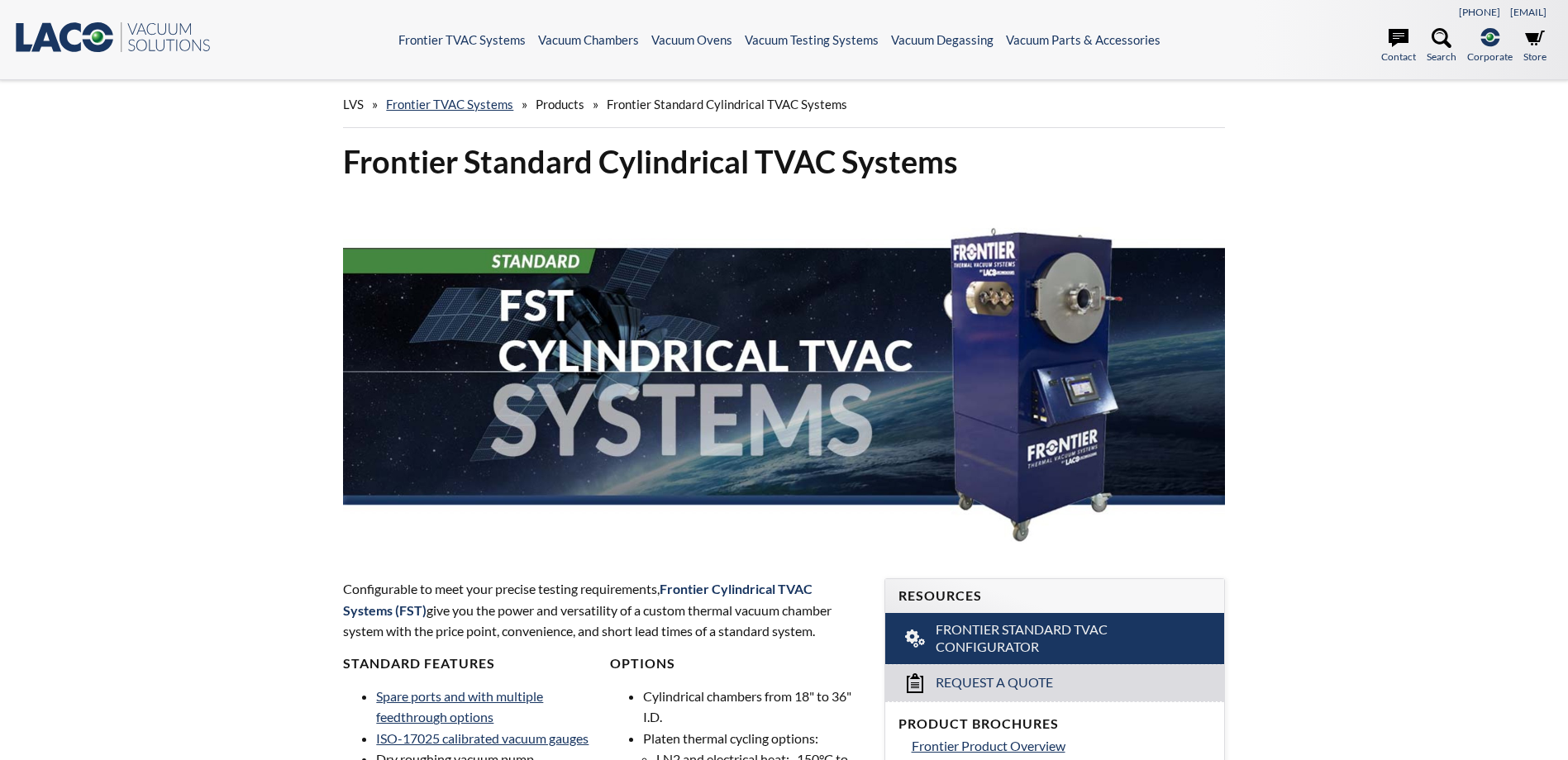 scroll, scrollTop: 0, scrollLeft: 0, axis: both 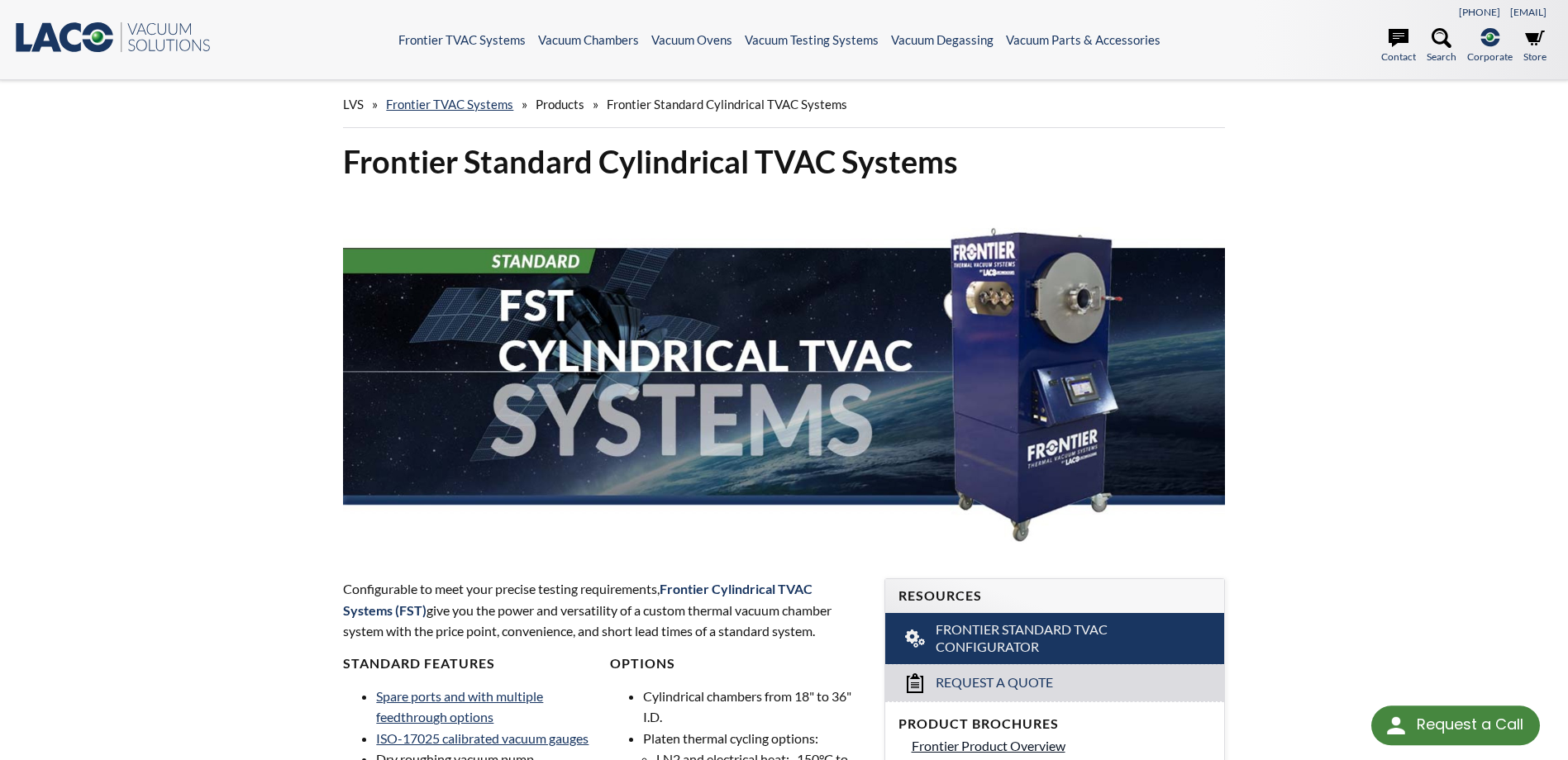 select 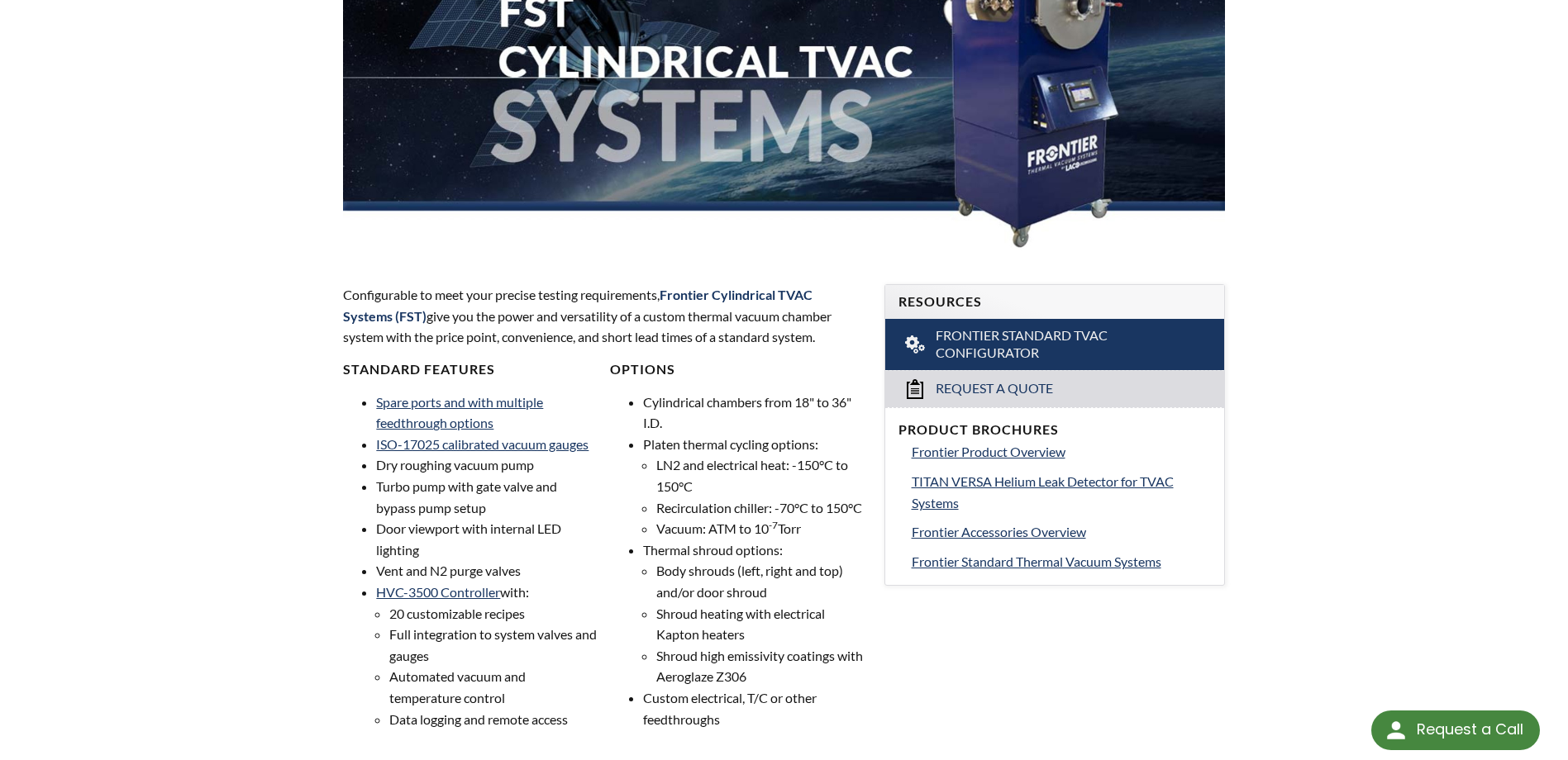 scroll, scrollTop: 165, scrollLeft: 0, axis: vertical 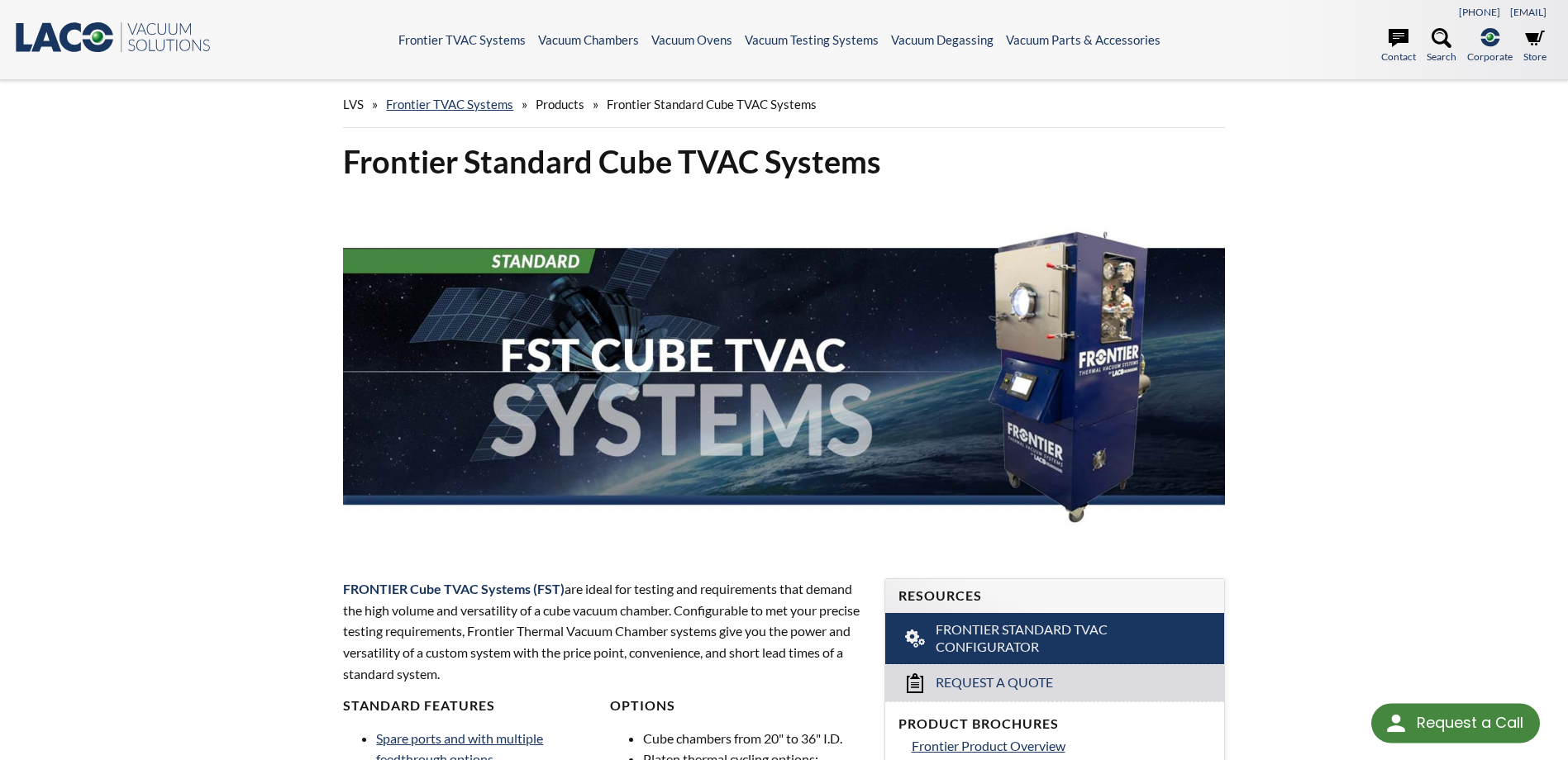 select 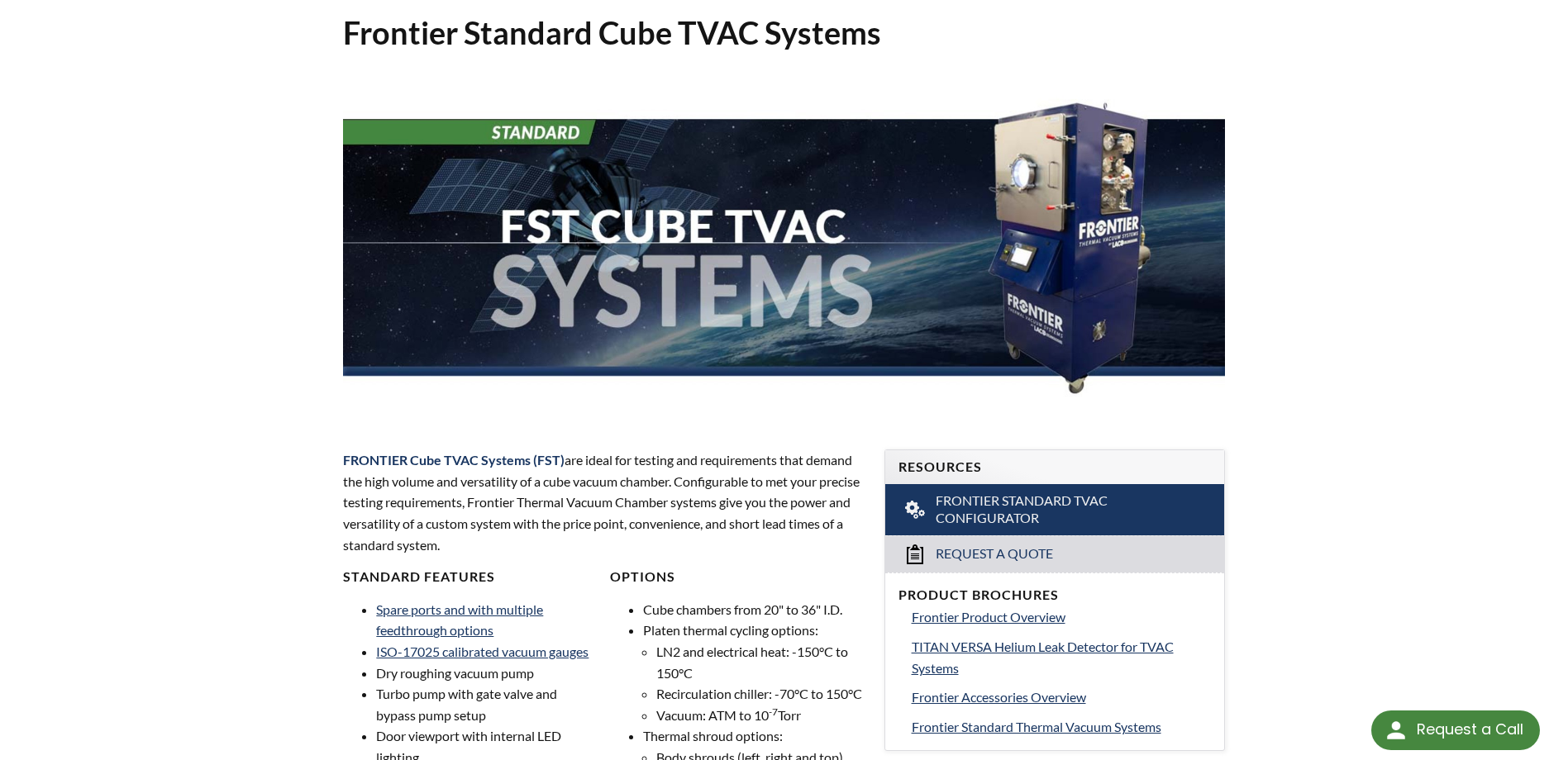 scroll, scrollTop: 0, scrollLeft: 0, axis: both 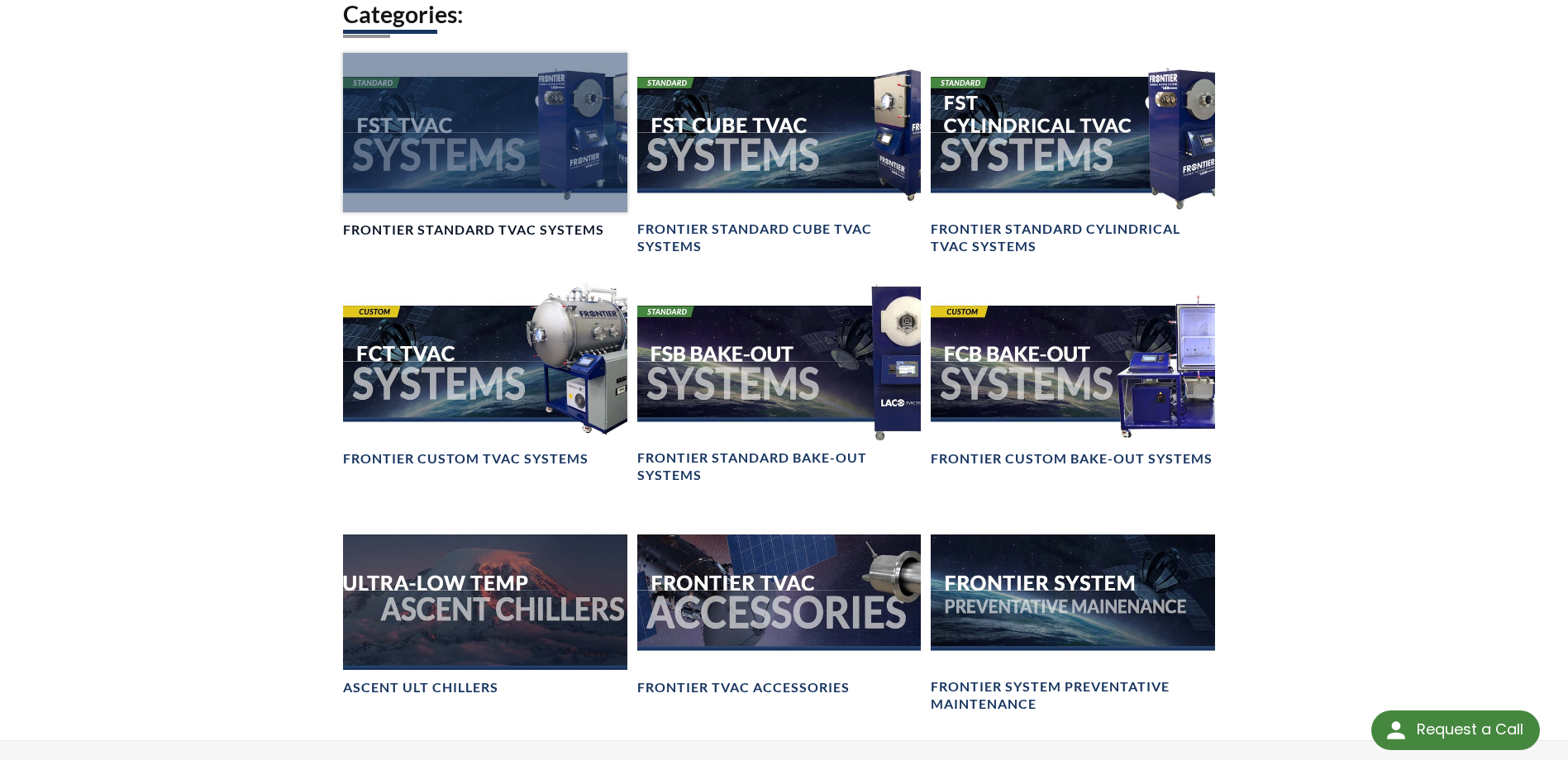 click at bounding box center (484, 132) 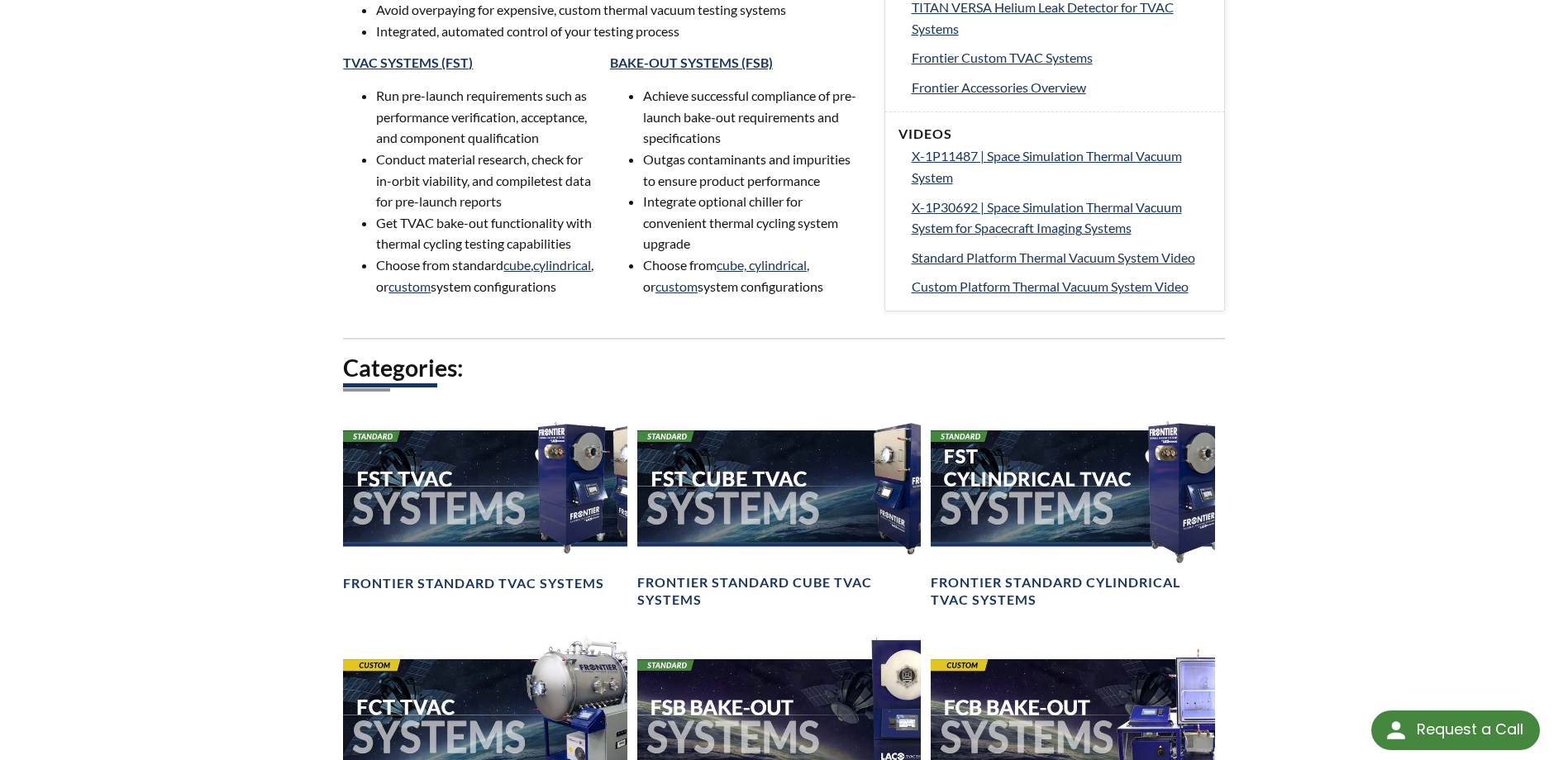 scroll, scrollTop: 1133, scrollLeft: 0, axis: vertical 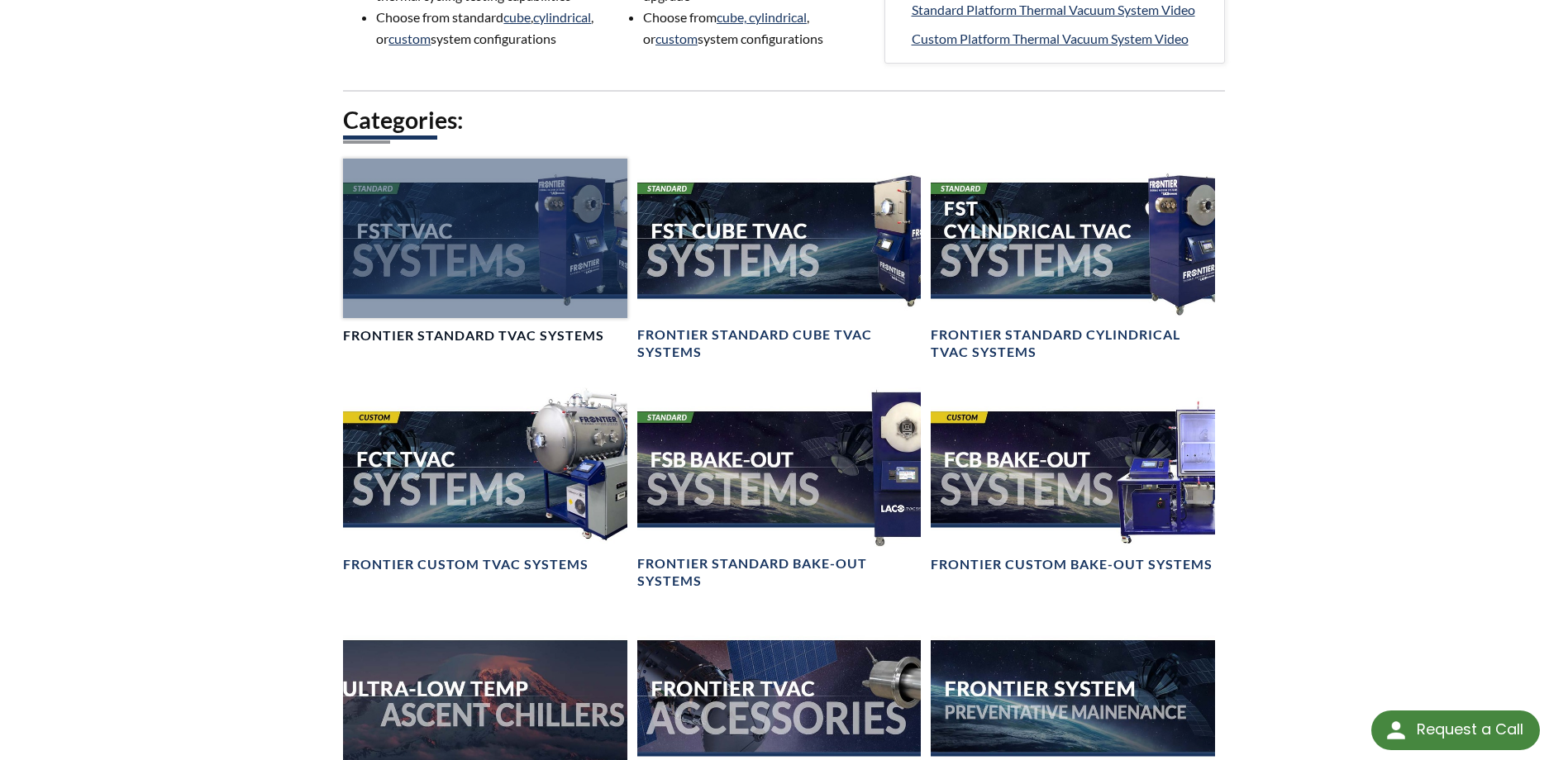 click at bounding box center [484, 238] 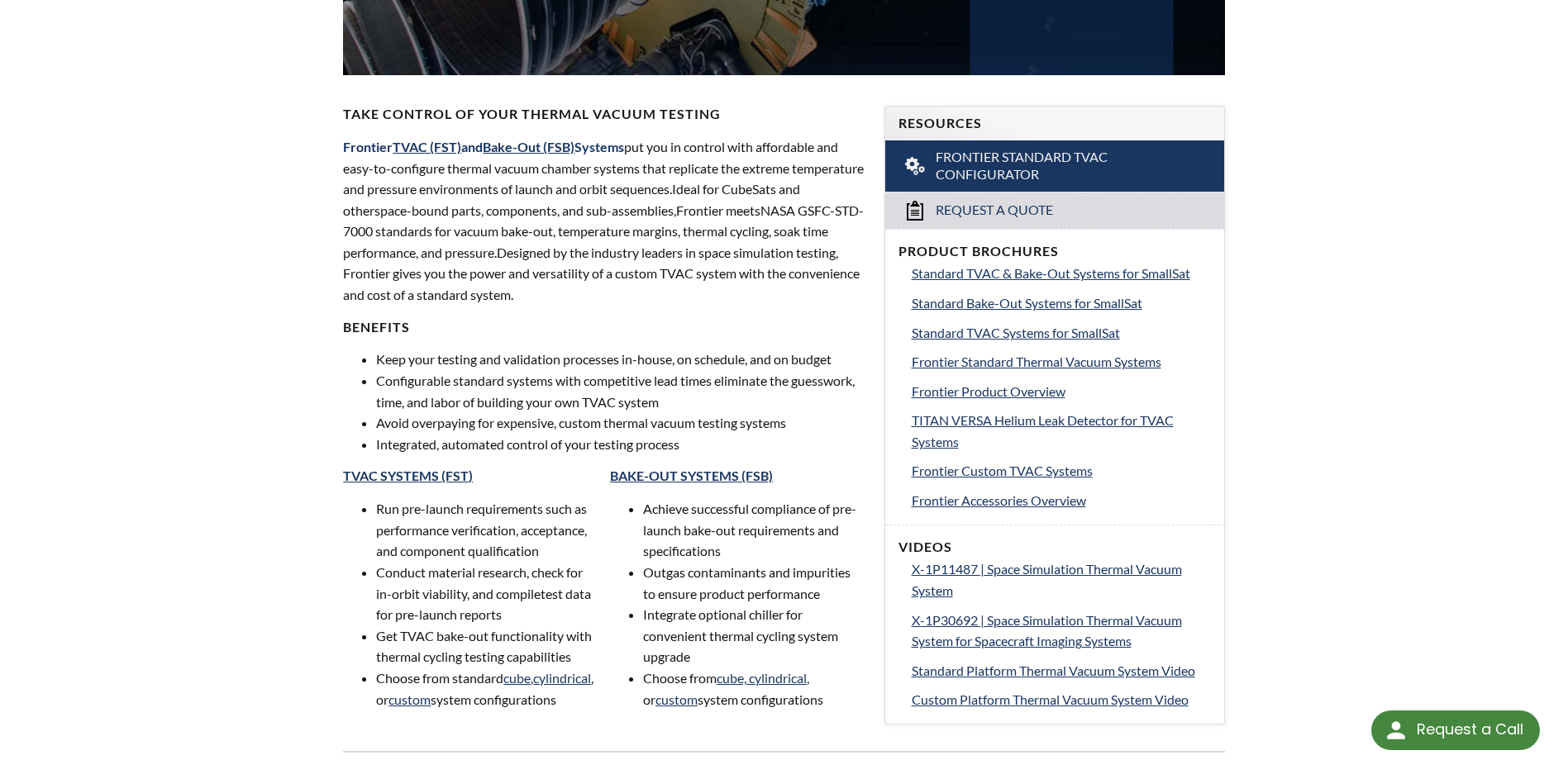 scroll, scrollTop: 555, scrollLeft: 0, axis: vertical 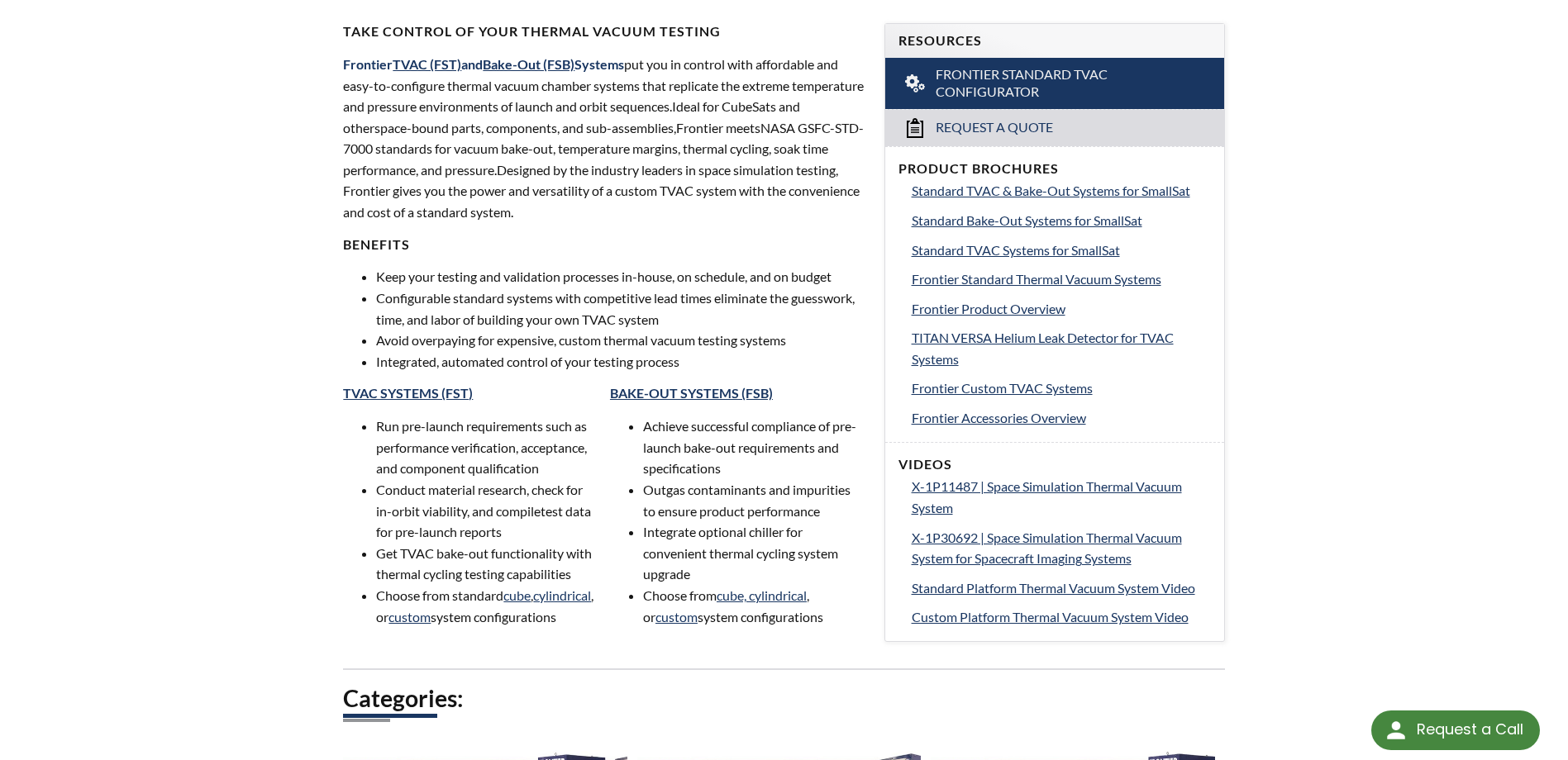 click on "Take Control of Your Thermal Vacuum Testing
Frontier  TVAC (FST)  and  Bake-Out (FSB)  Systems  put you in control with affordable and easy-to-configure thermal vacuum chamber systems that replicate the e xtreme temperature and pressure environments of launch and orbit sequences.  Id eal for CubeSats and other  space-bound parts, components, and sub-assemblies,  Frontier meets  NASA GSFC-STD-7000 standards for vacuum bake-out, temperature margins, thermal cycling, soak time performance, and pressure.  Designed by the industry leaders in space simulation testing, Frontier gives you the power and versatility of a custom TVAC system with the convenience and cost of a standard system.
BENEFITS
Keep your testing and validation processes in-house, on schedule, and on budget
Configurable standard systems with competitive lead times eliminate the guesswork, time, and labor of building your own TVAC system
Avoid overpaying for expensive, custom thermal vacuum testing systems" at bounding box center [603, 331] 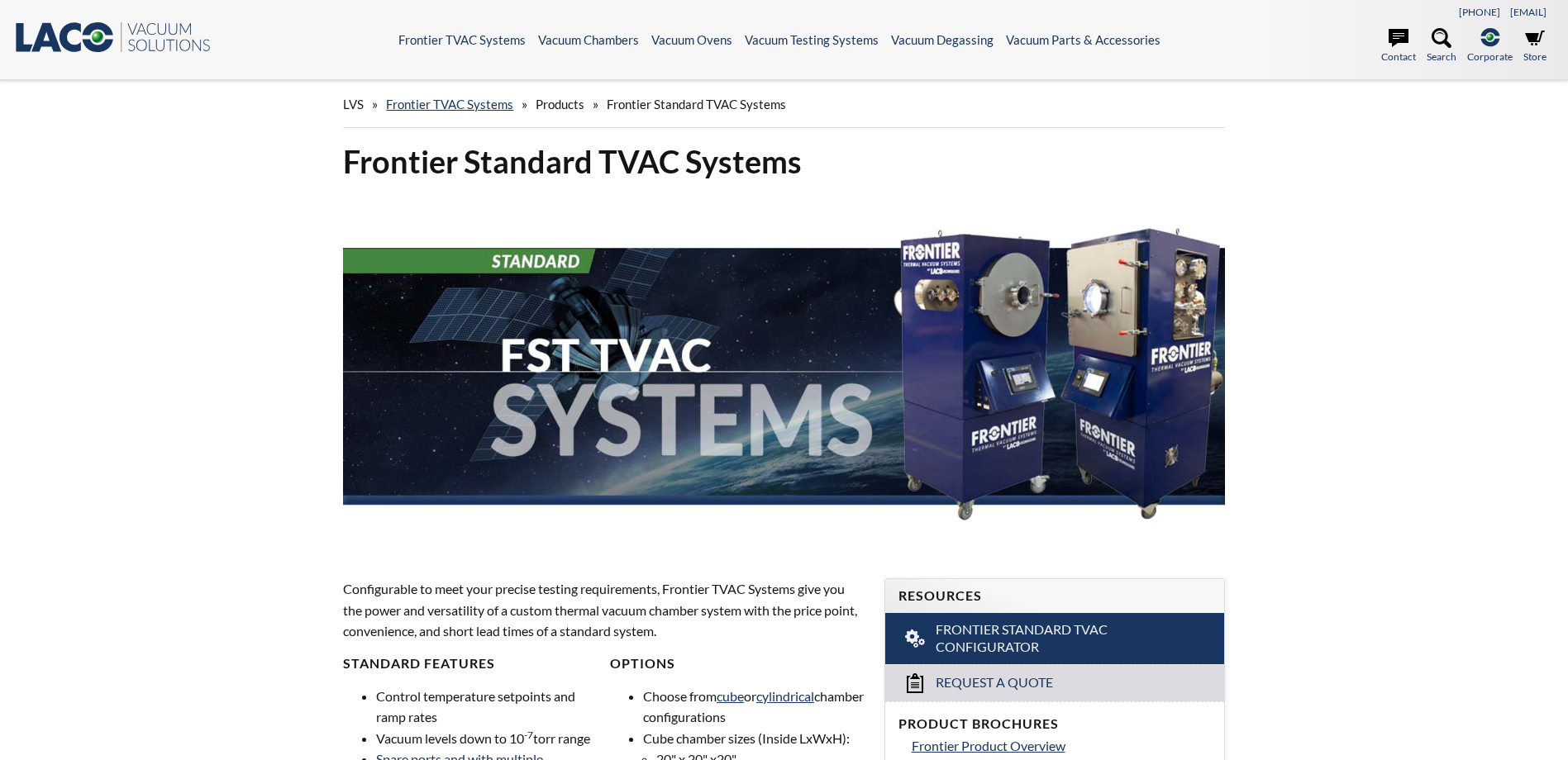 scroll, scrollTop: 0, scrollLeft: 0, axis: both 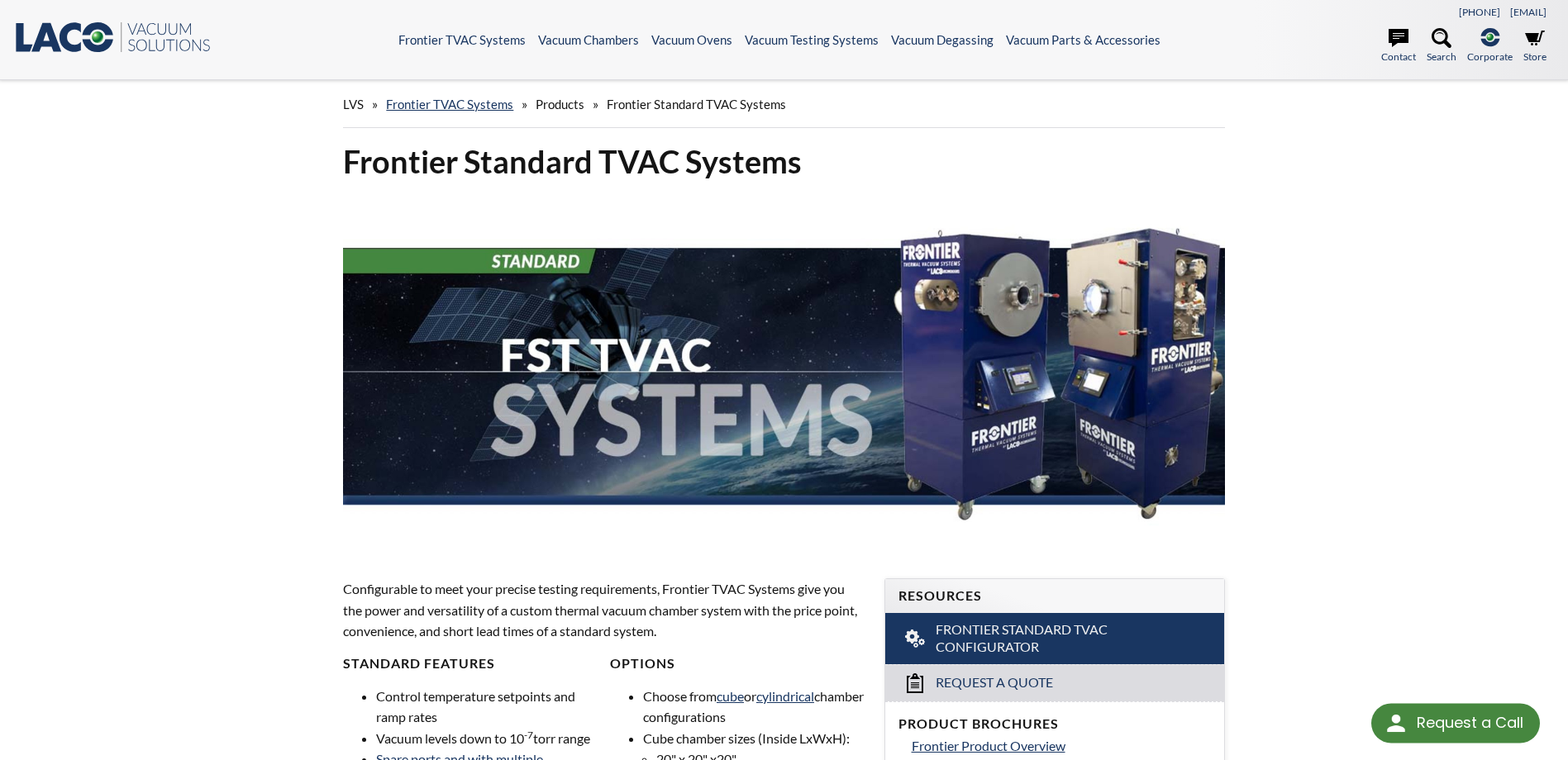 select 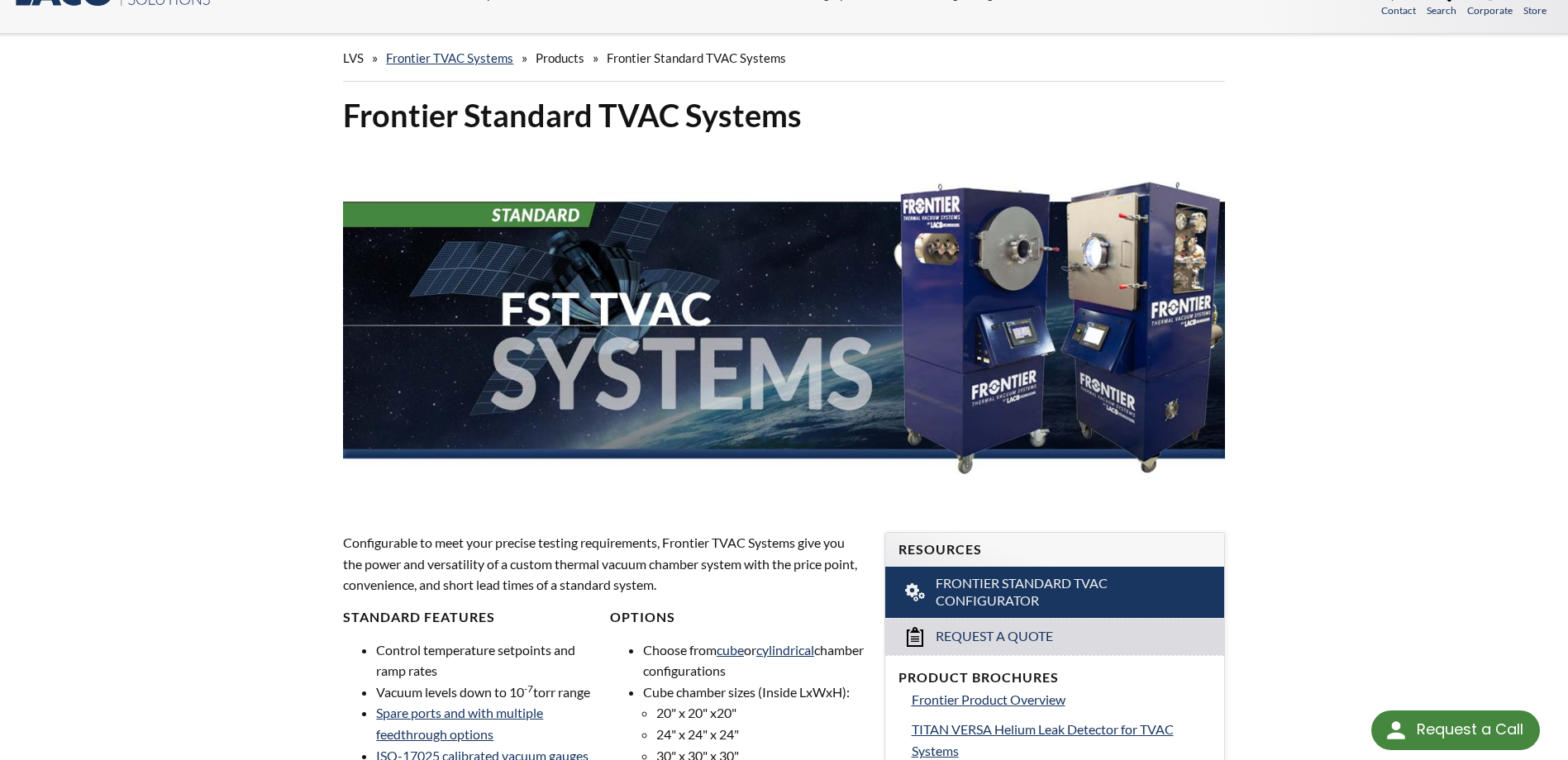 scroll, scrollTop: 0, scrollLeft: 0, axis: both 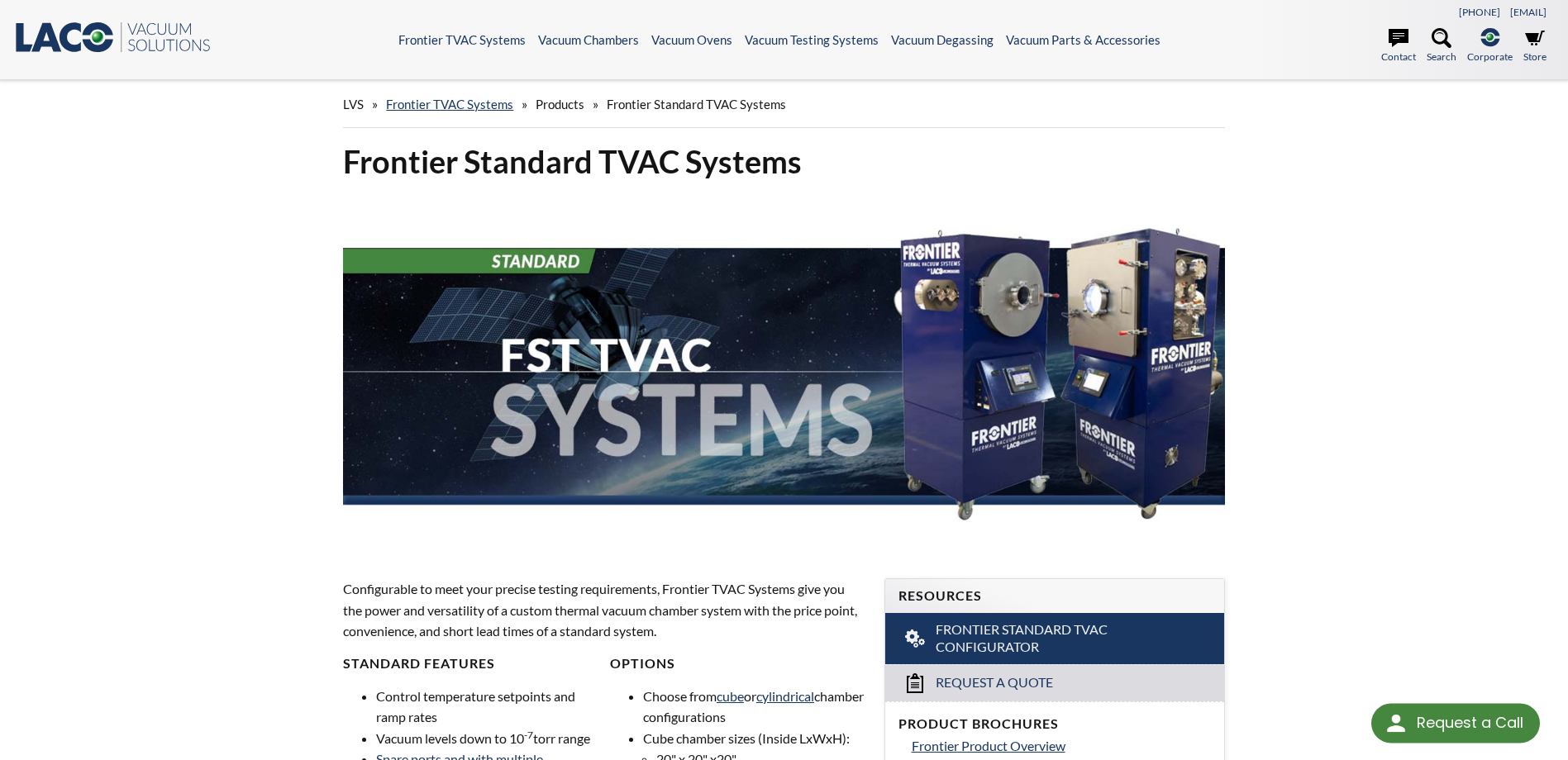 select 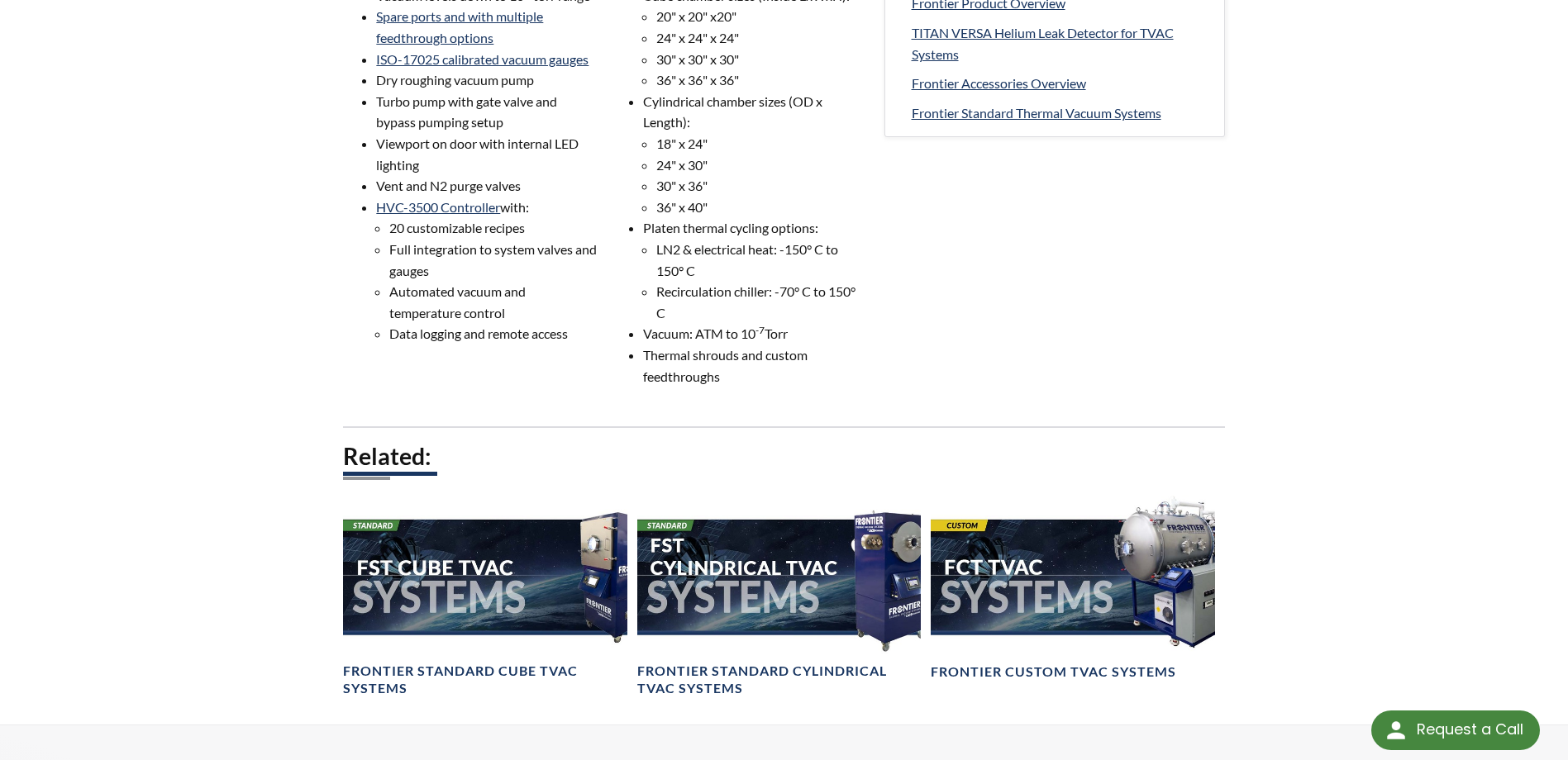 scroll, scrollTop: 743, scrollLeft: 0, axis: vertical 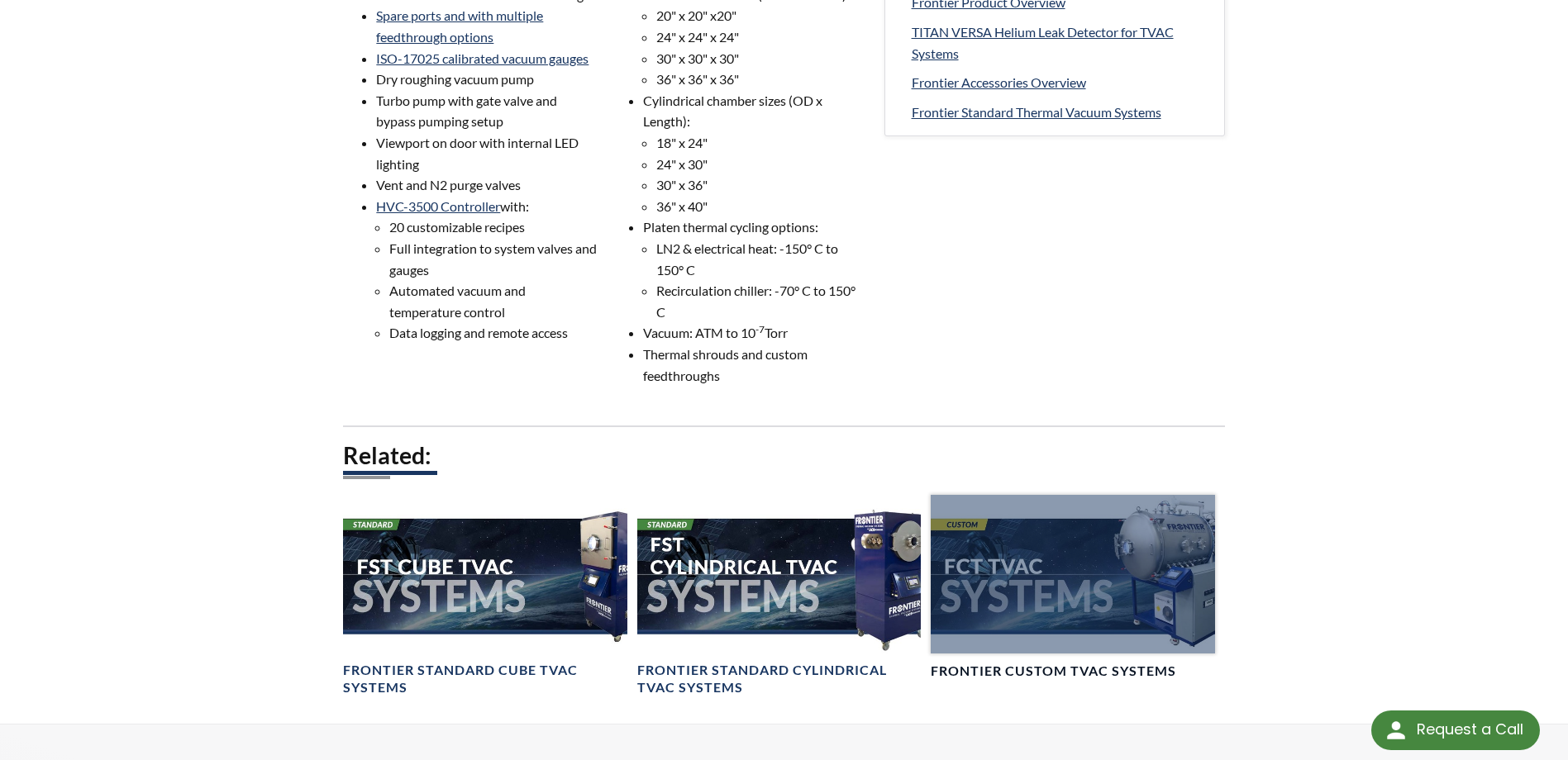 click at bounding box center [1072, 574] 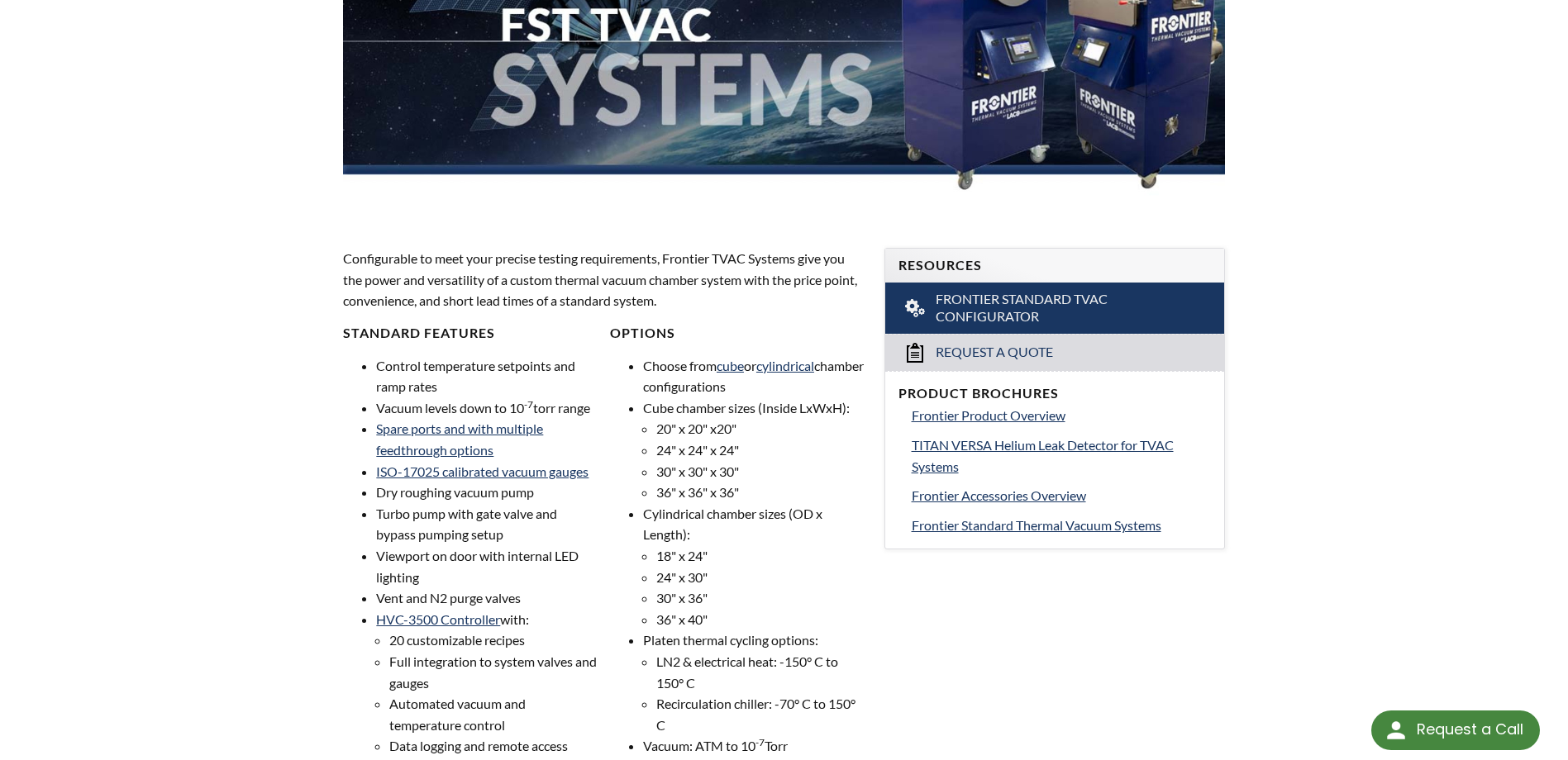 scroll, scrollTop: 0, scrollLeft: 0, axis: both 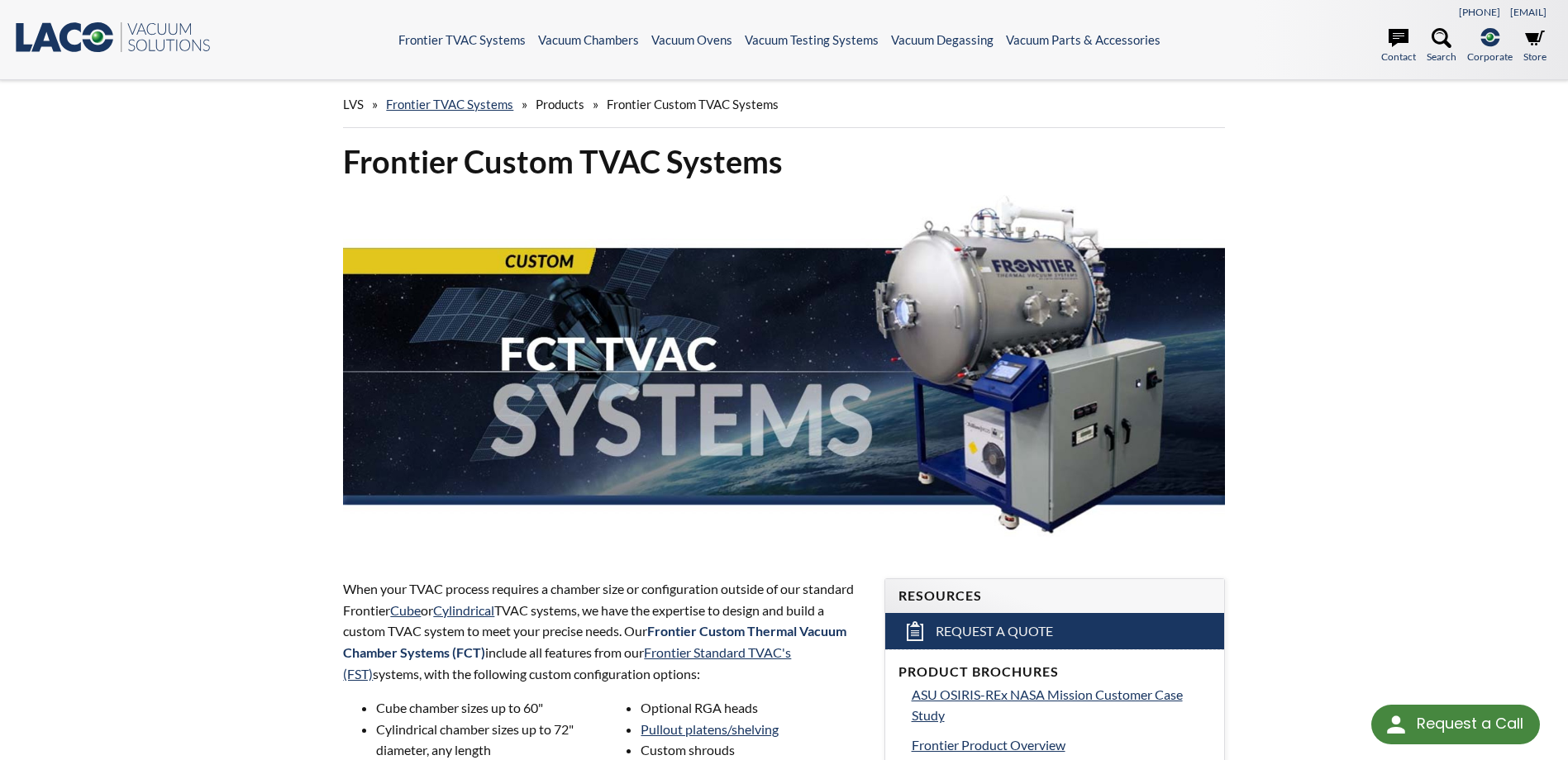 select 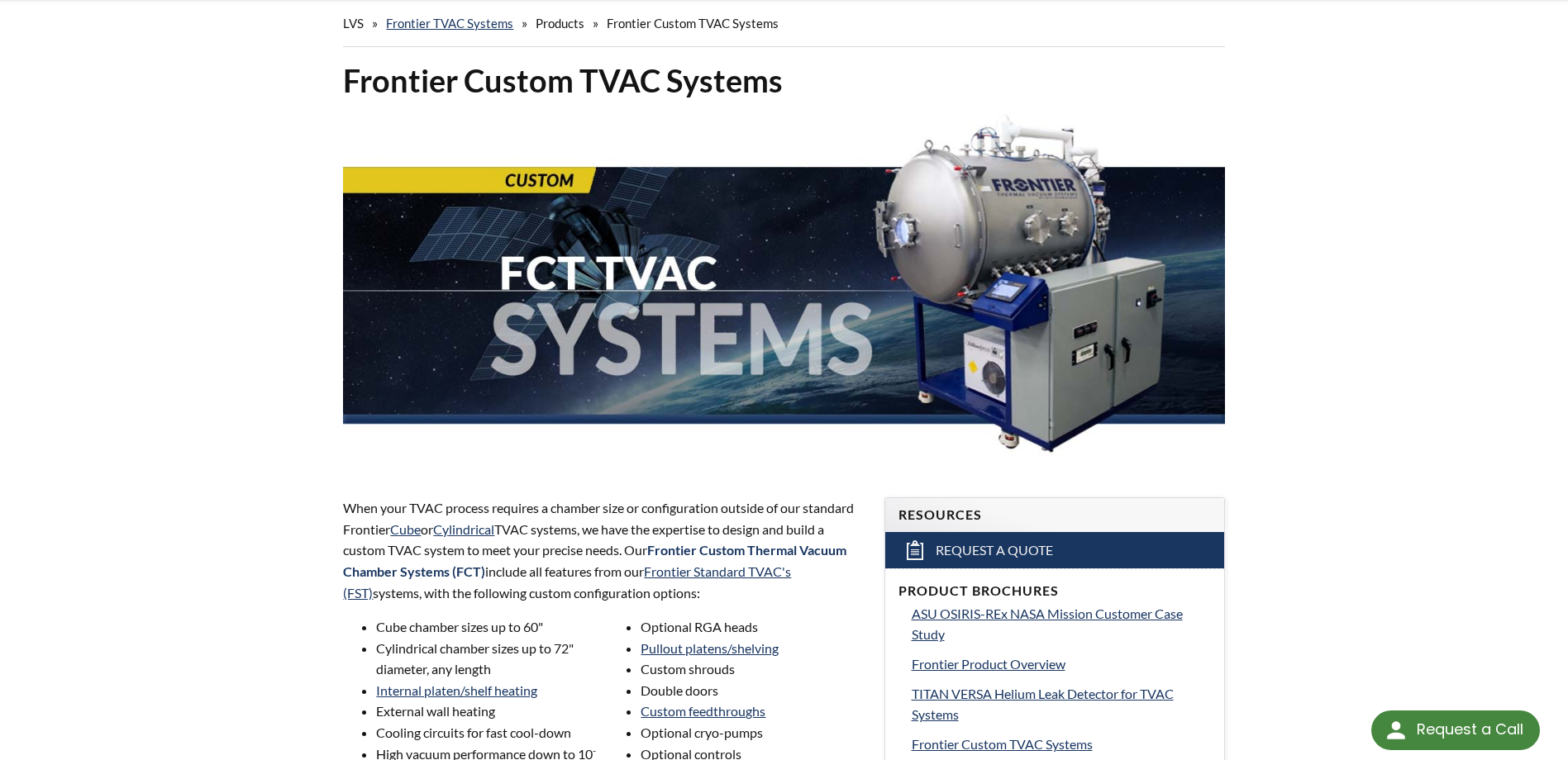 scroll, scrollTop: 0, scrollLeft: 0, axis: both 